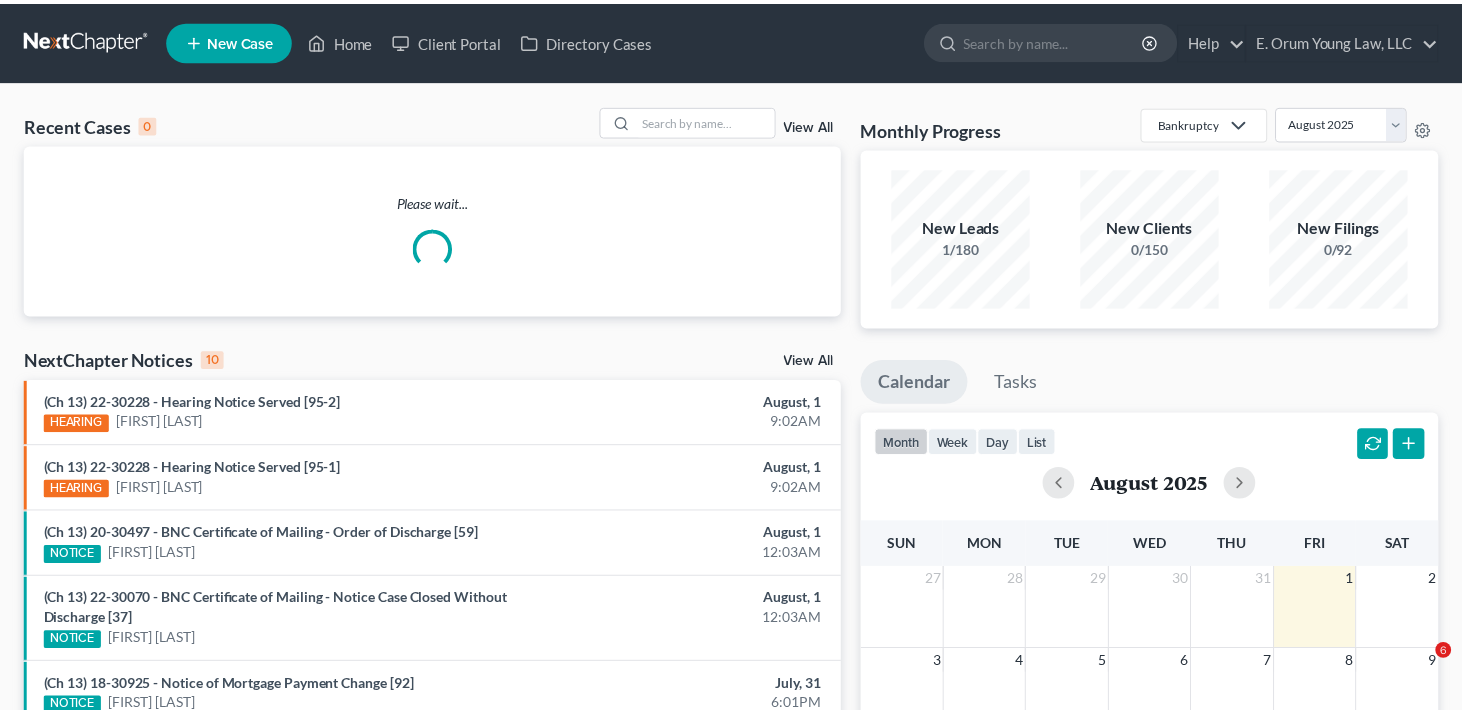 scroll, scrollTop: 0, scrollLeft: 0, axis: both 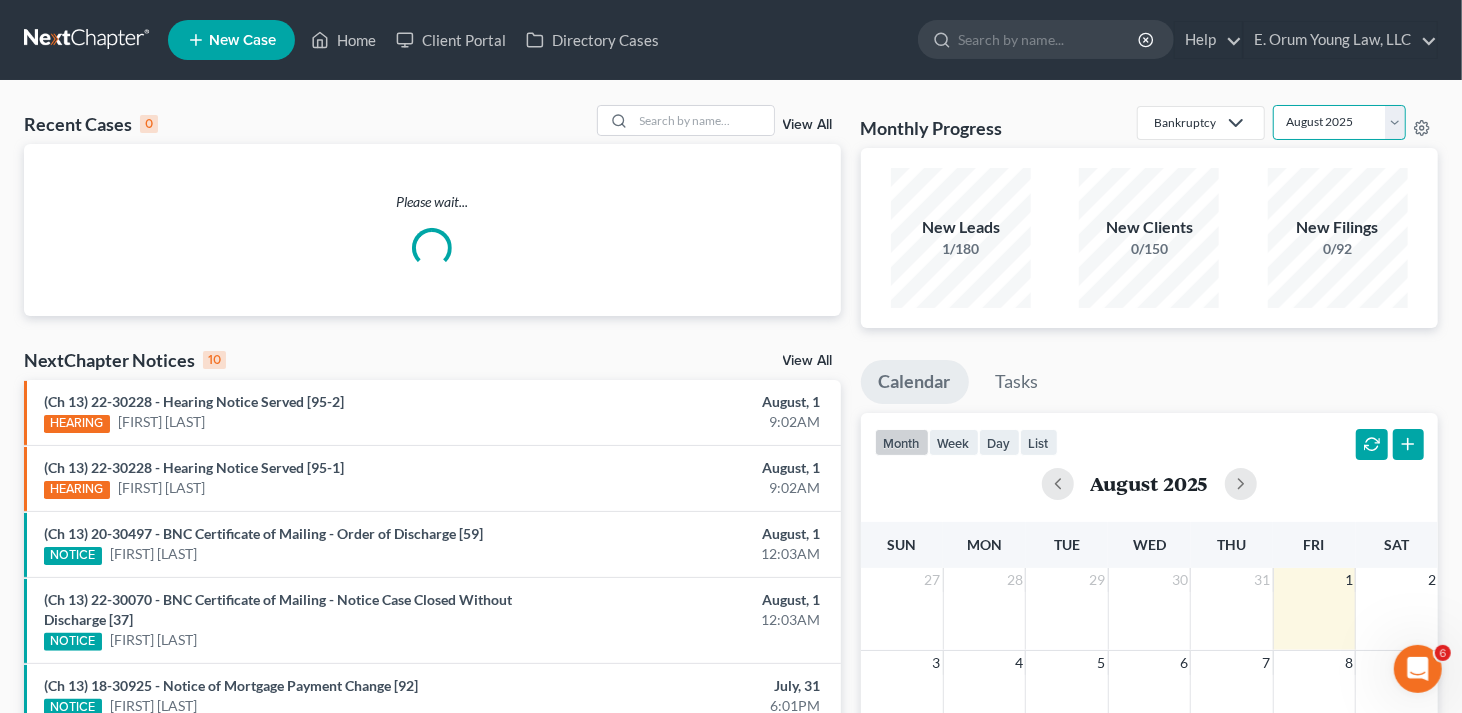 click on "August 2025 July 2025 June 2025 May 2025 April 2025 March 2025 February 2025 January 2025 December 2024 November 2024 October 2024 September 2024" at bounding box center [1339, 122] 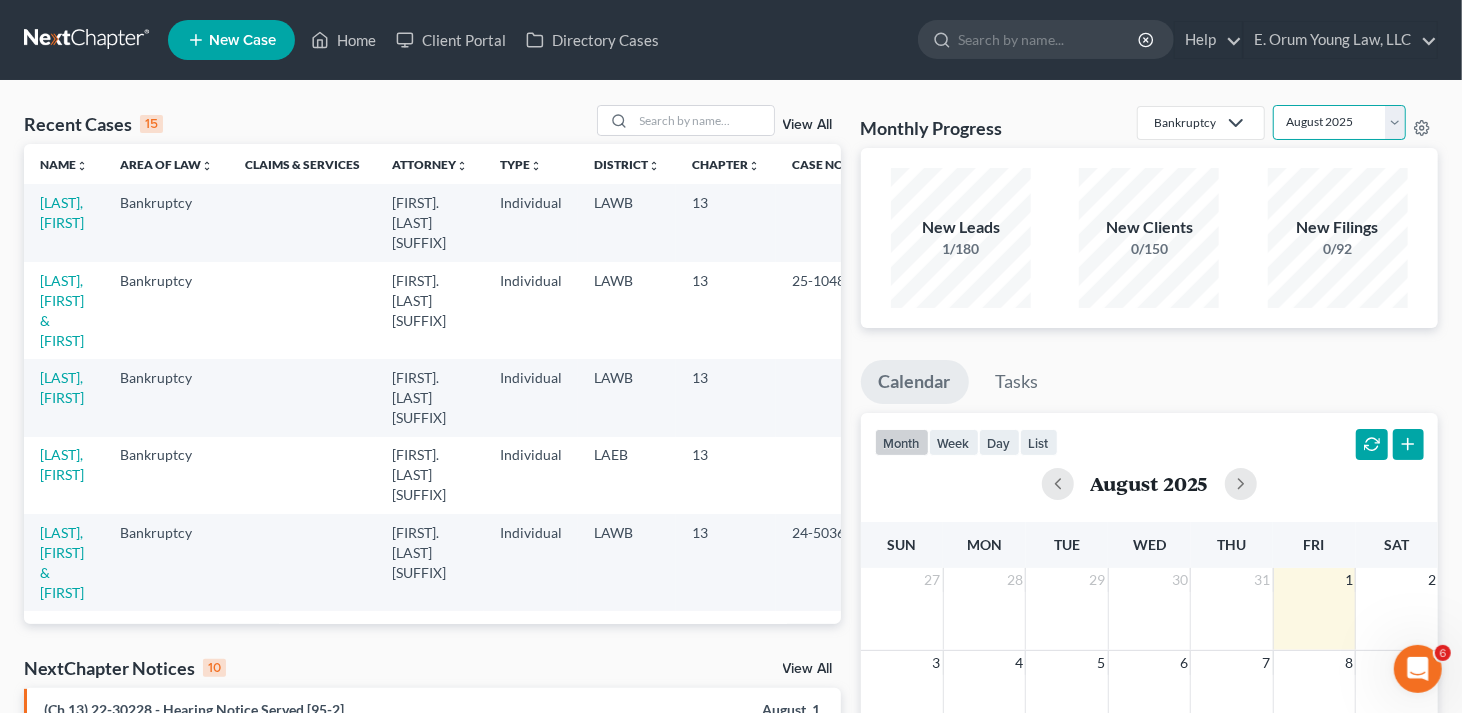 select on "1" 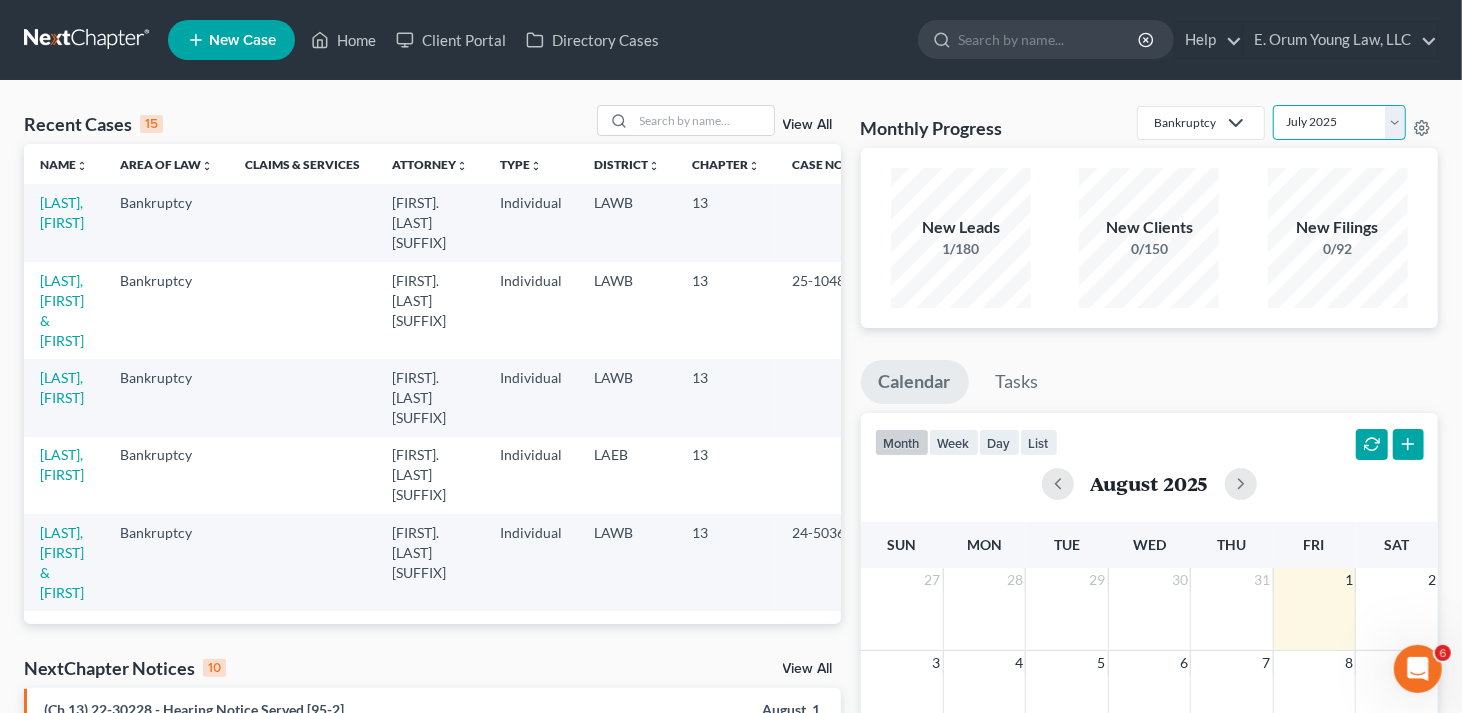 click on "August 2025 July 2025 June 2025 May 2025 April 2025 March 2025 February 2025 January 2025 December 2024 November 2024 October 2024 September 2024" at bounding box center (1339, 122) 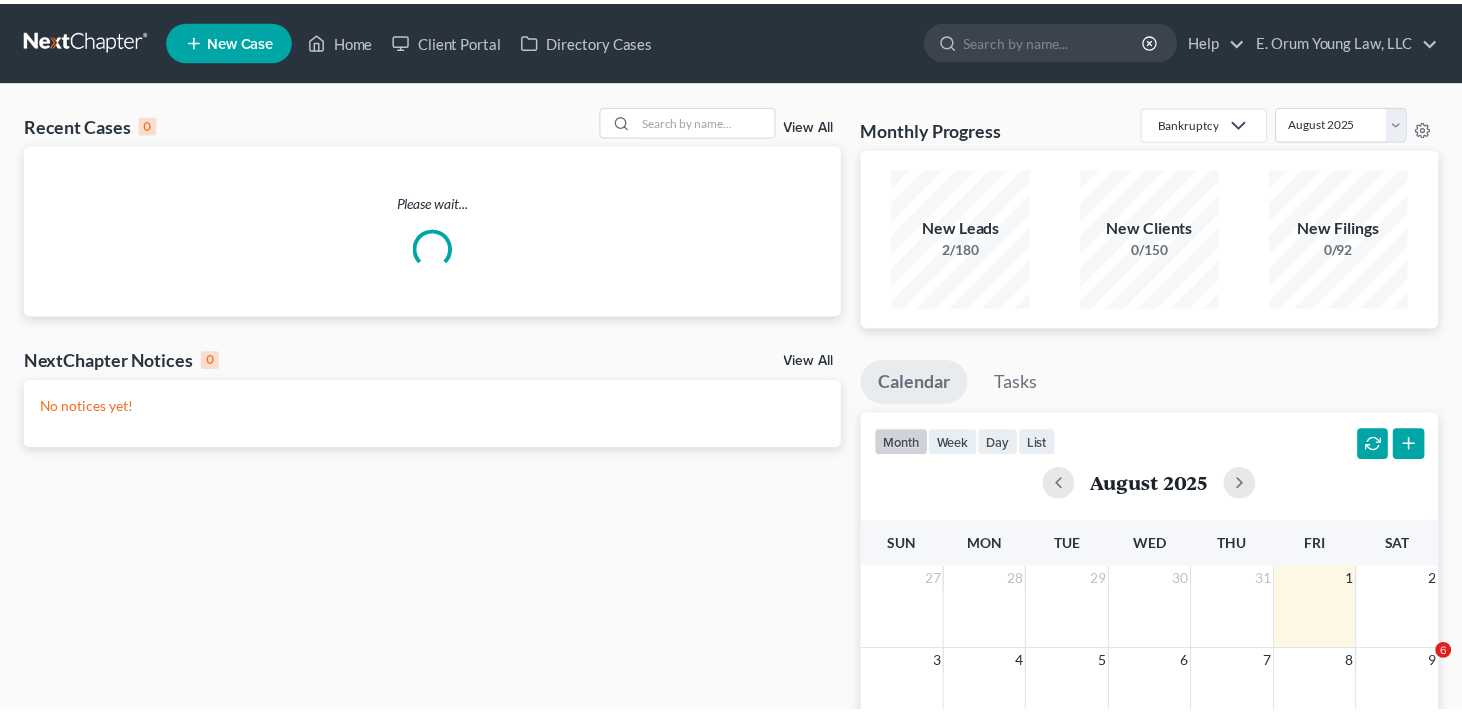 scroll, scrollTop: 0, scrollLeft: 0, axis: both 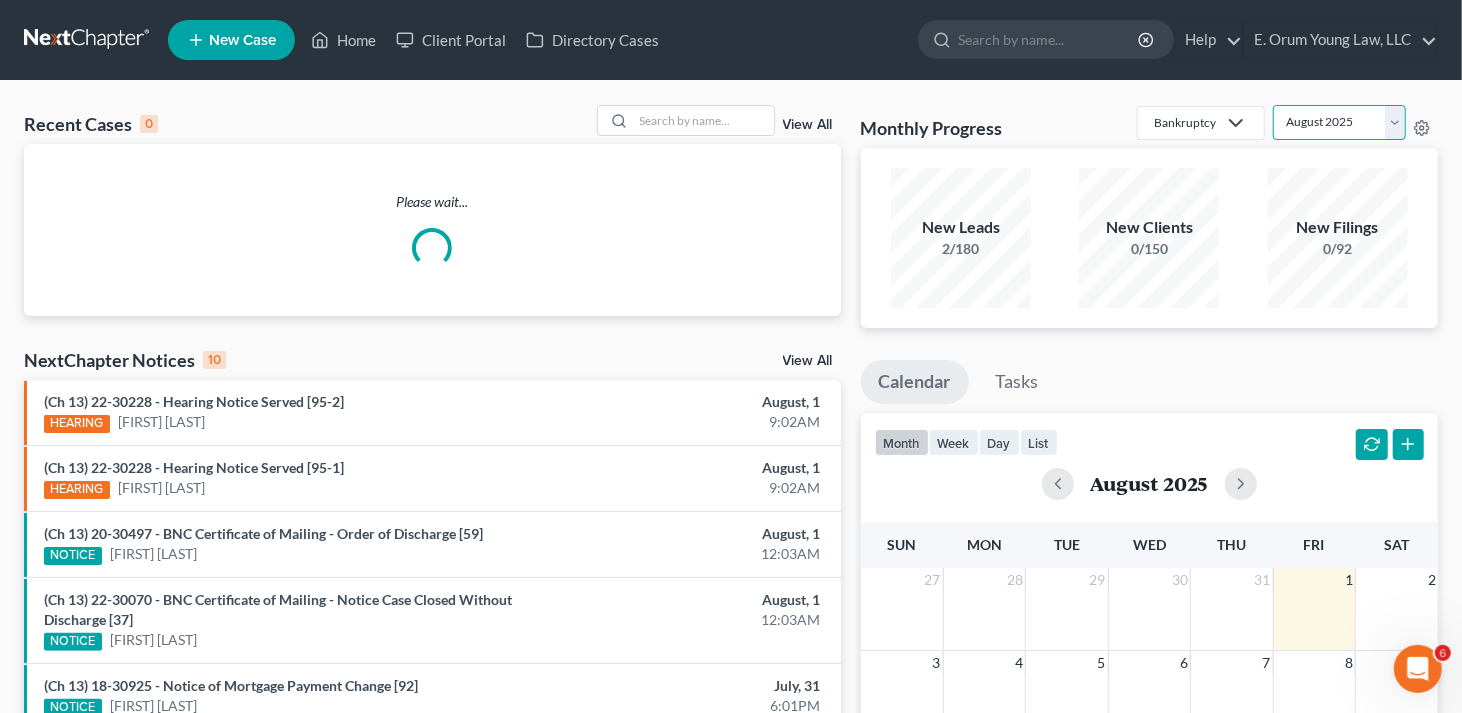 click on "August 2025 July 2025 June 2025 May 2025 April 2025 March 2025 February 2025 January 2025 December 2024 November 2024 October 2024 September 2024" at bounding box center (1339, 122) 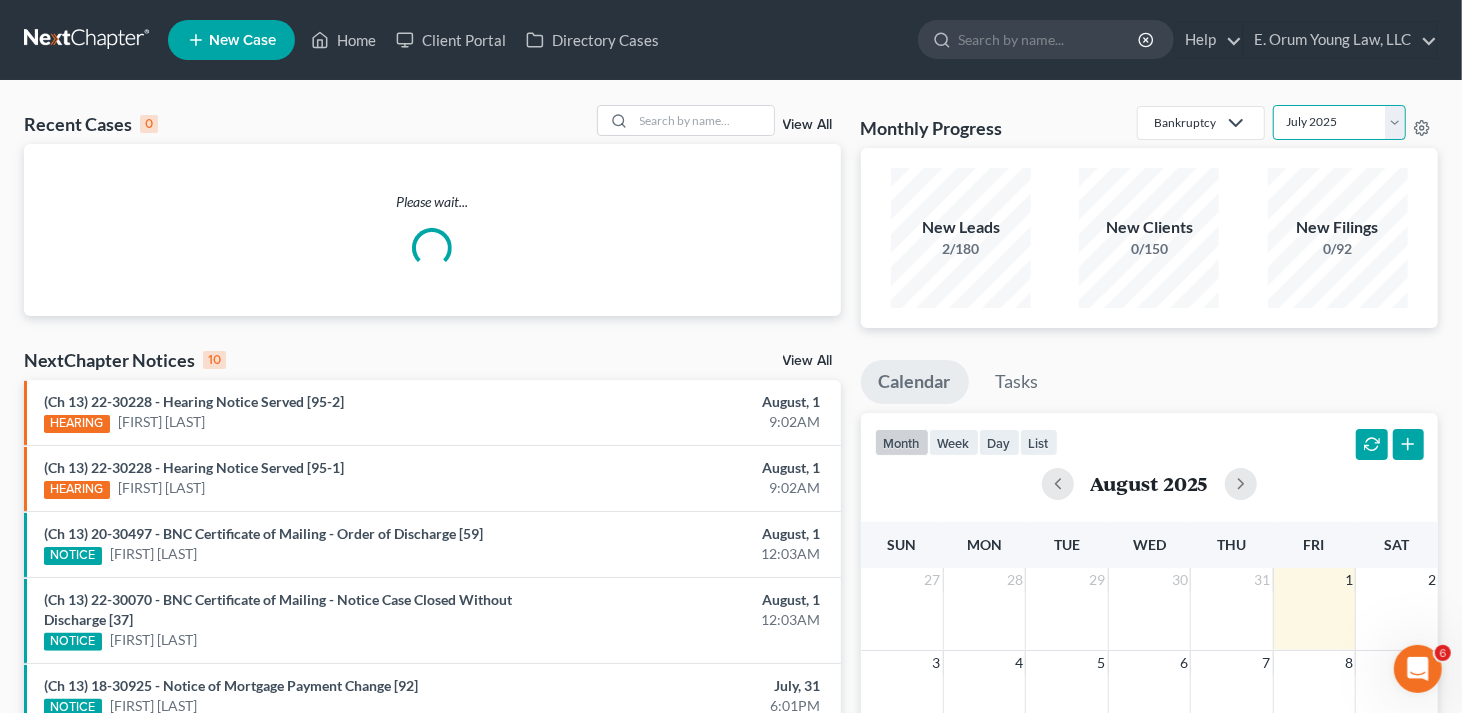 click on "August 2025 July 2025 June 2025 May 2025 April 2025 March 2025 February 2025 January 2025 December 2024 November 2024 October 2024 September 2024" at bounding box center (1339, 122) 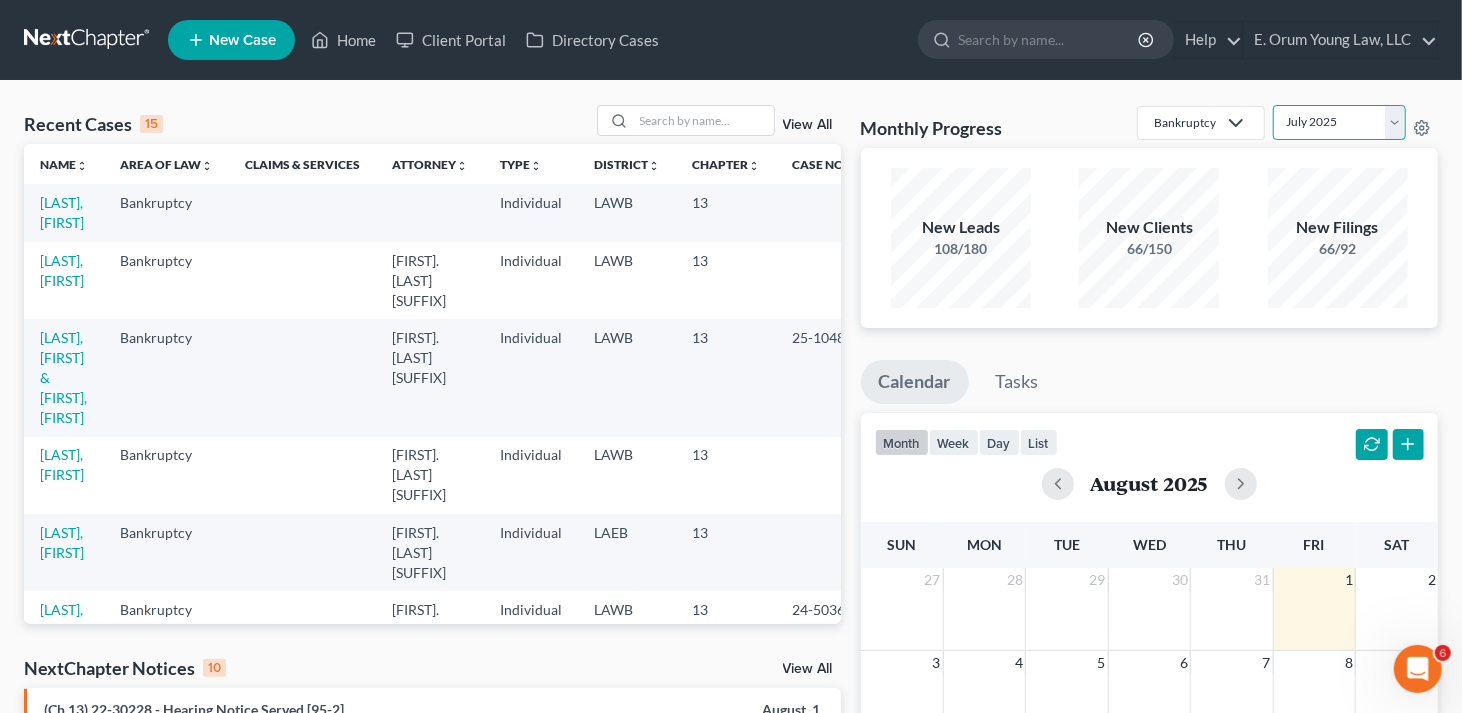click on "August 2025 July 2025 June 2025 May 2025 April 2025 March 2025 February 2025 January 2025 December 2024 November 2024 October 2024 September 2024" at bounding box center [1339, 122] 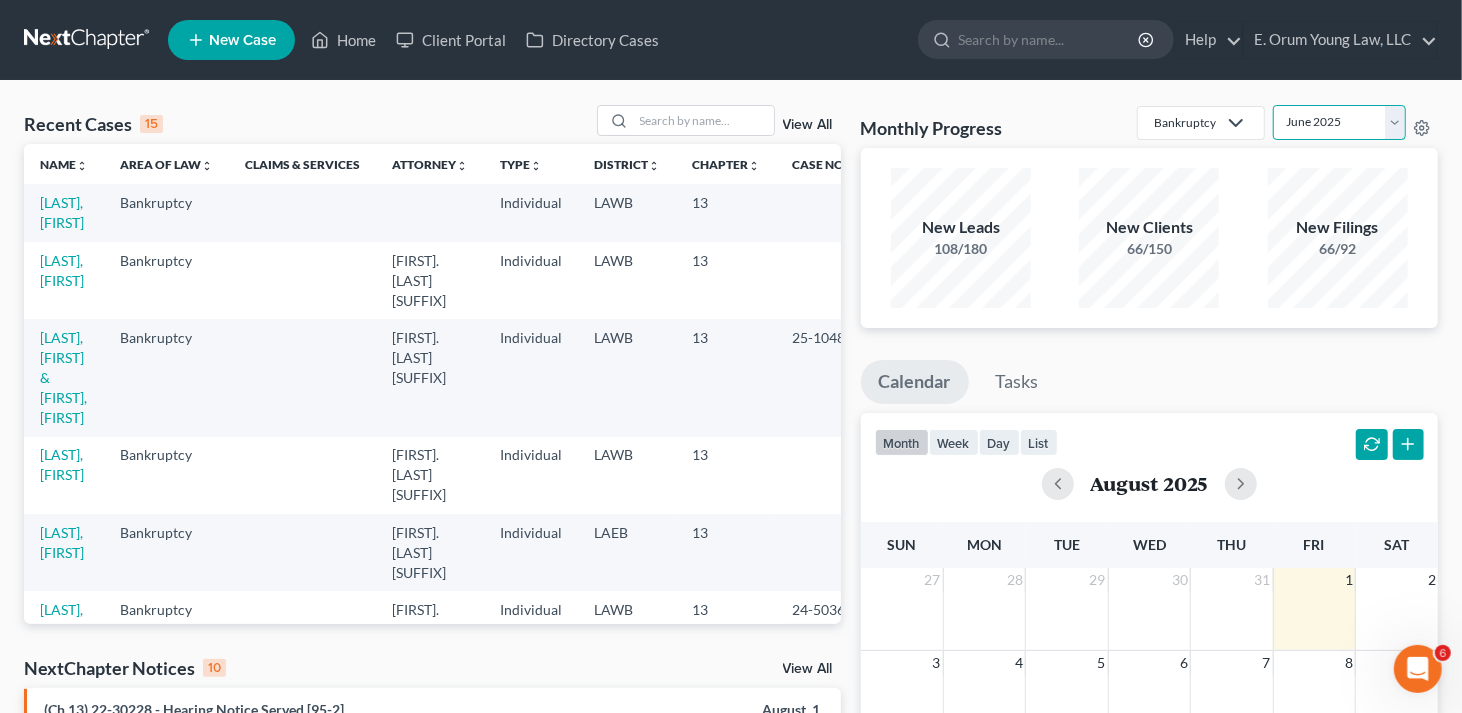 click on "August 2025 July 2025 June 2025 May 2025 April 2025 March 2025 February 2025 January 2025 December 2024 November 2024 October 2024 September 2024" at bounding box center (1339, 122) 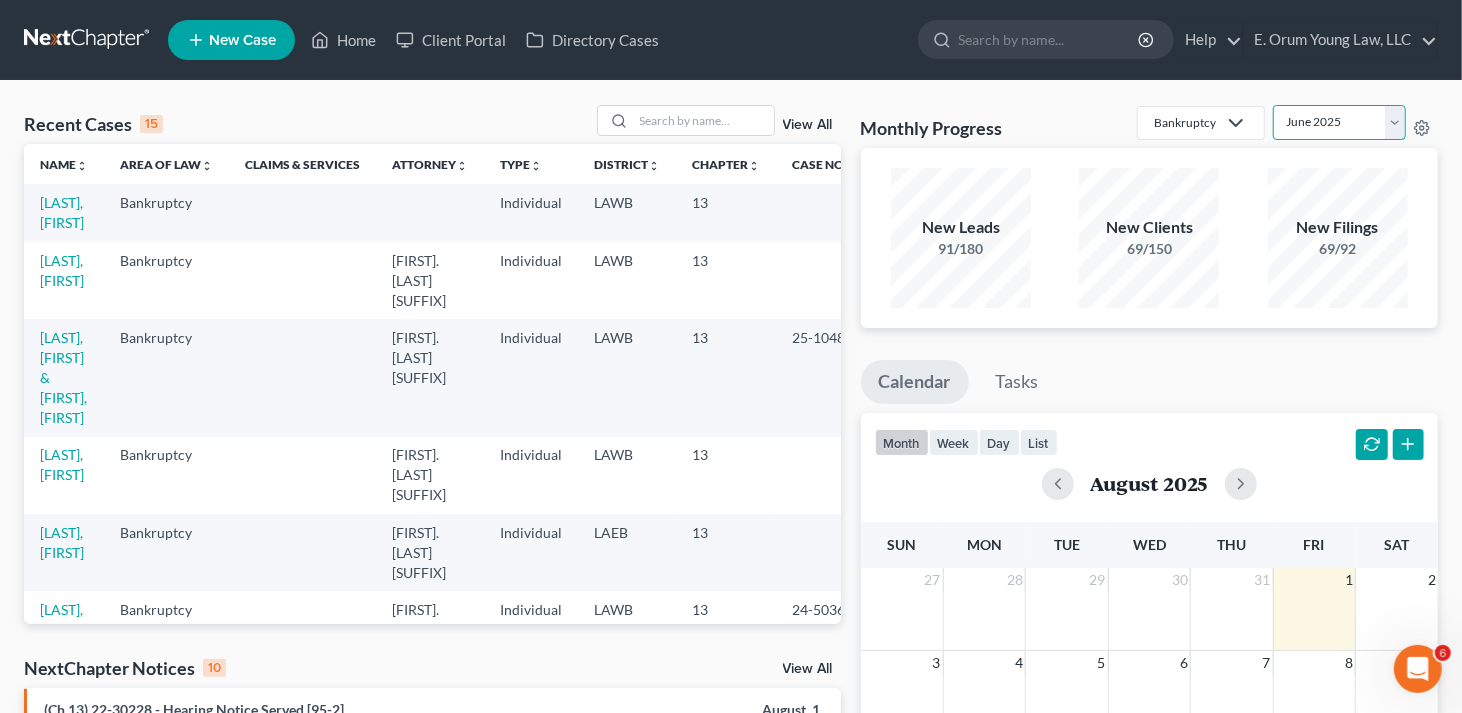 click on "August 2025 July 2025 June 2025 May 2025 April 2025 March 2025 February 2025 January 2025 December 2024 November 2024 October 2024 September 2024" at bounding box center [1339, 122] 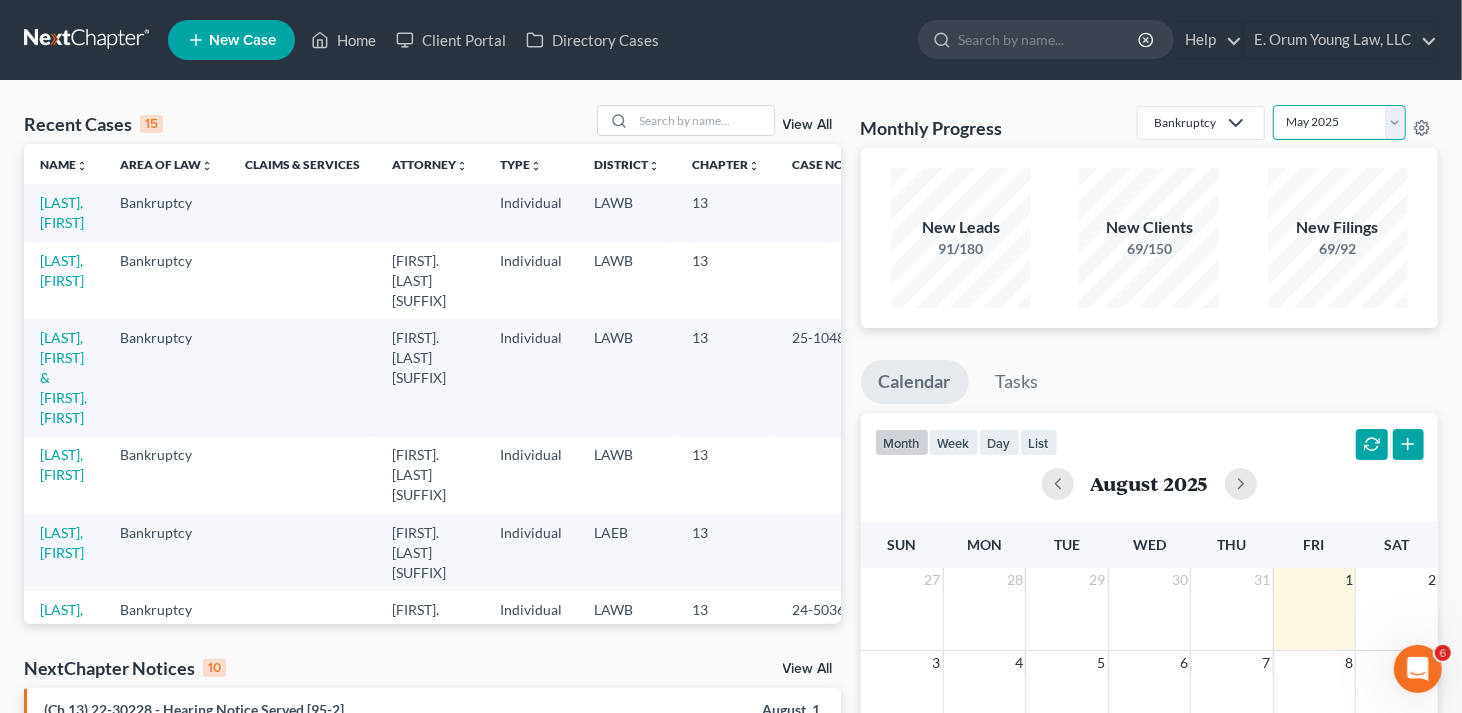 click on "August 2025 July 2025 June 2025 May 2025 April 2025 March 2025 February 2025 January 2025 December 2024 November 2024 October 2024 September 2024" at bounding box center [1339, 122] 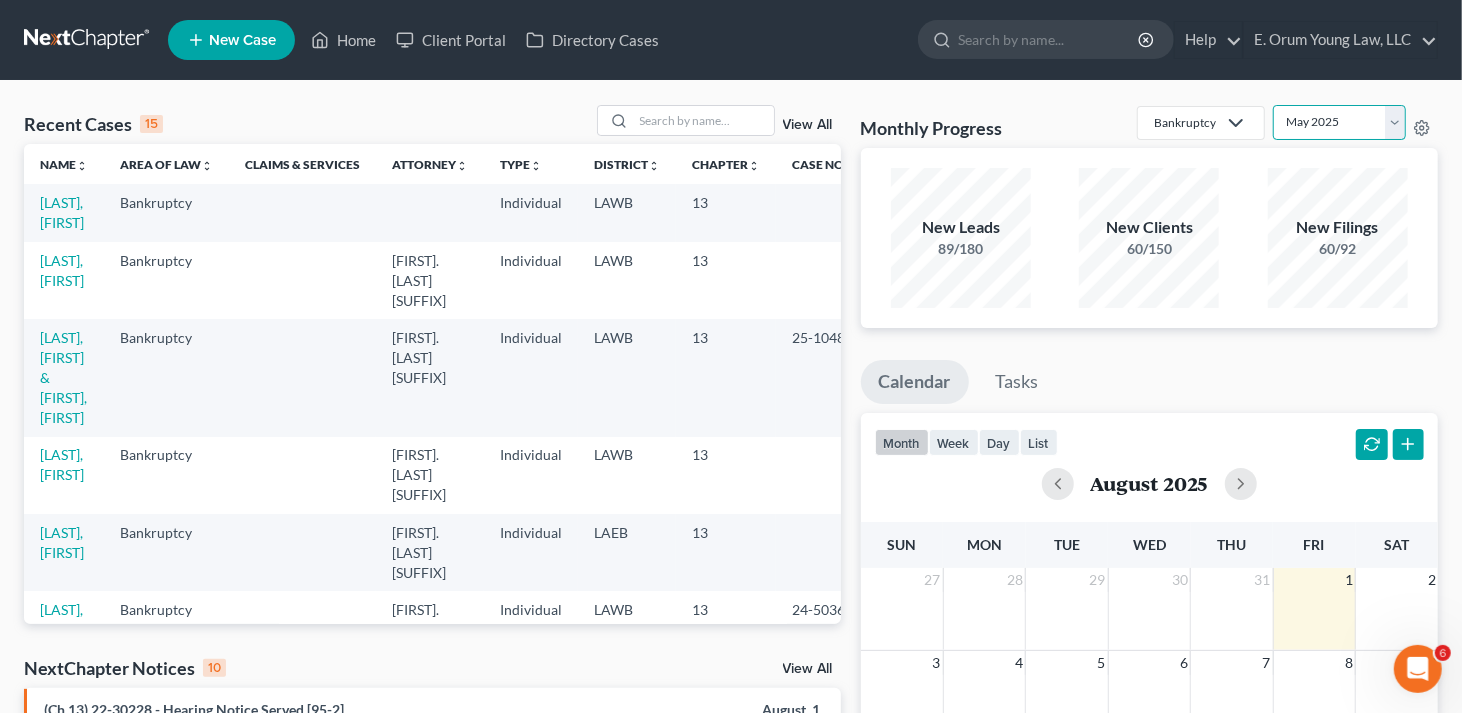 click on "August 2025 July 2025 June 2025 May 2025 April 2025 March 2025 February 2025 January 2025 December 2024 November 2024 October 2024 September 2024" at bounding box center (1339, 122) 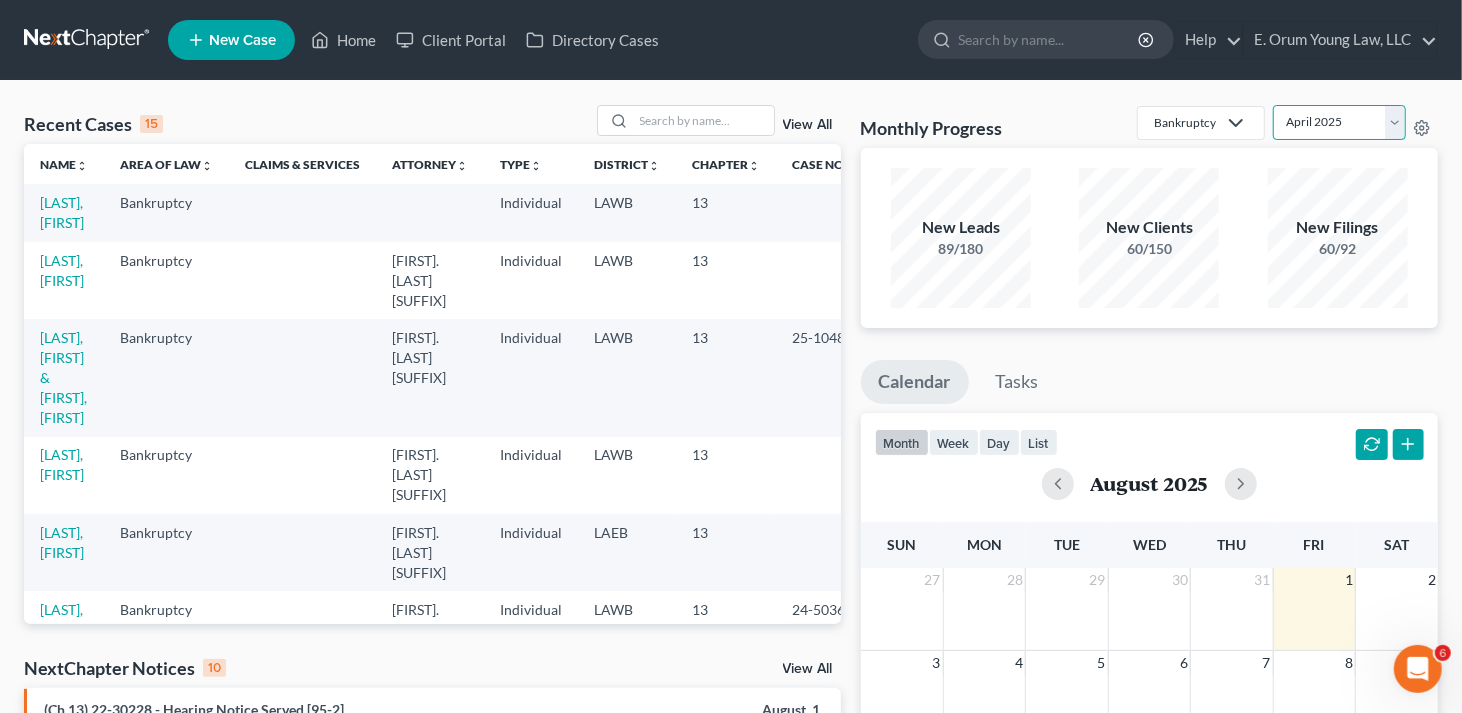 click on "August 2025 July 2025 June 2025 May 2025 April 2025 March 2025 February 2025 January 2025 December 2024 November 2024 October 2024 September 2024" at bounding box center (1339, 122) 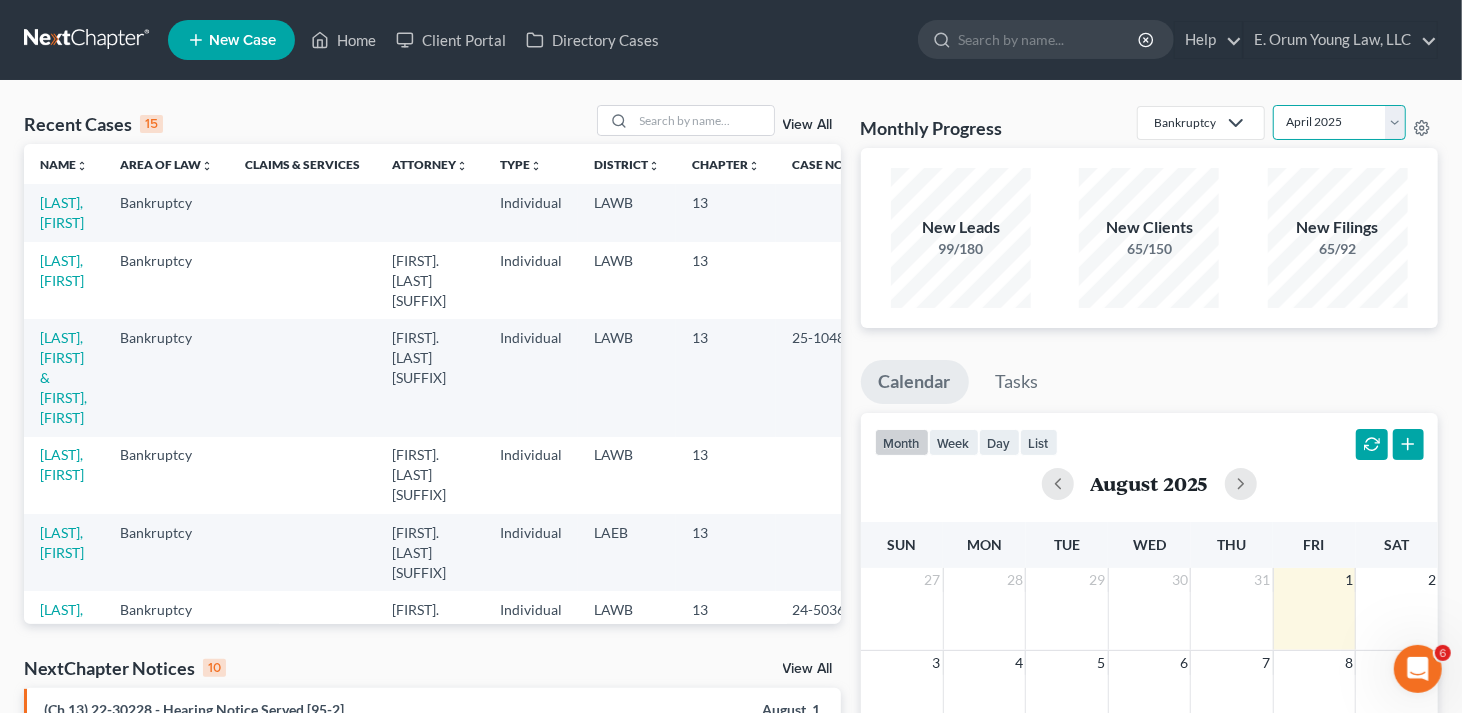 click on "August 2025 July 2025 June 2025 May 2025 April 2025 March 2025 February 2025 January 2025 December 2024 November 2024 October 2024 September 2024" at bounding box center (1339, 122) 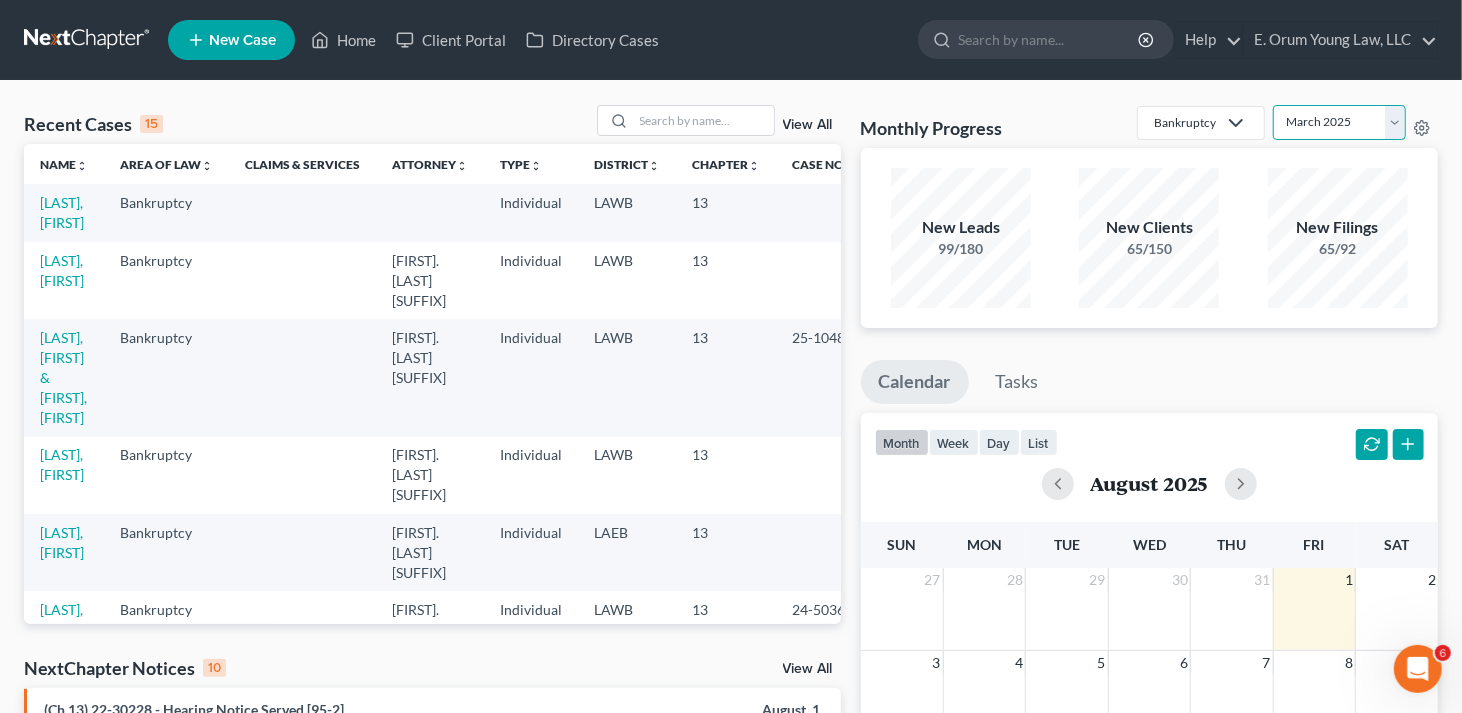 click on "August 2025 July 2025 June 2025 May 2025 April 2025 March 2025 February 2025 January 2025 December 2024 November 2024 October 2024 September 2024" at bounding box center [1339, 122] 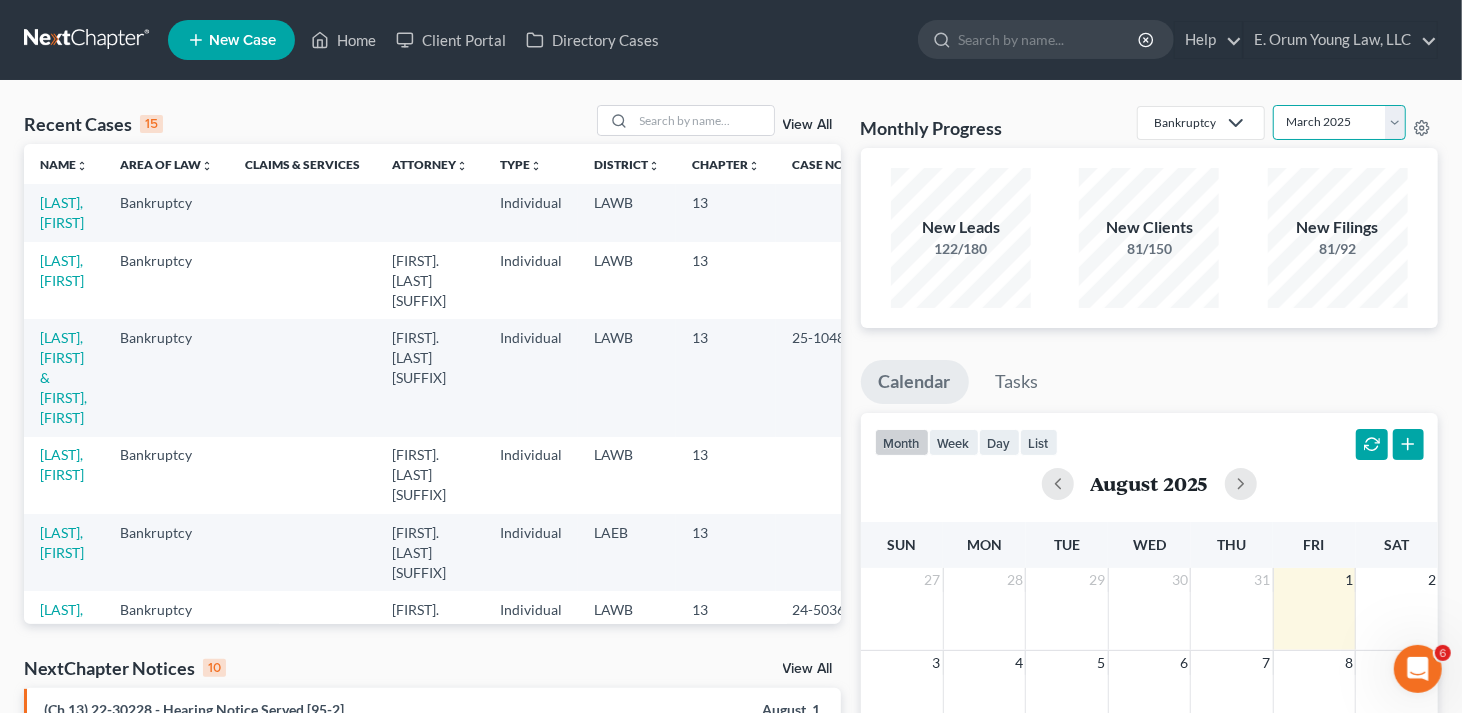 click on "August 2025 July 2025 June 2025 May 2025 April 2025 March 2025 February 2025 January 2025 December 2024 November 2024 October 2024 September 2024" at bounding box center [1339, 122] 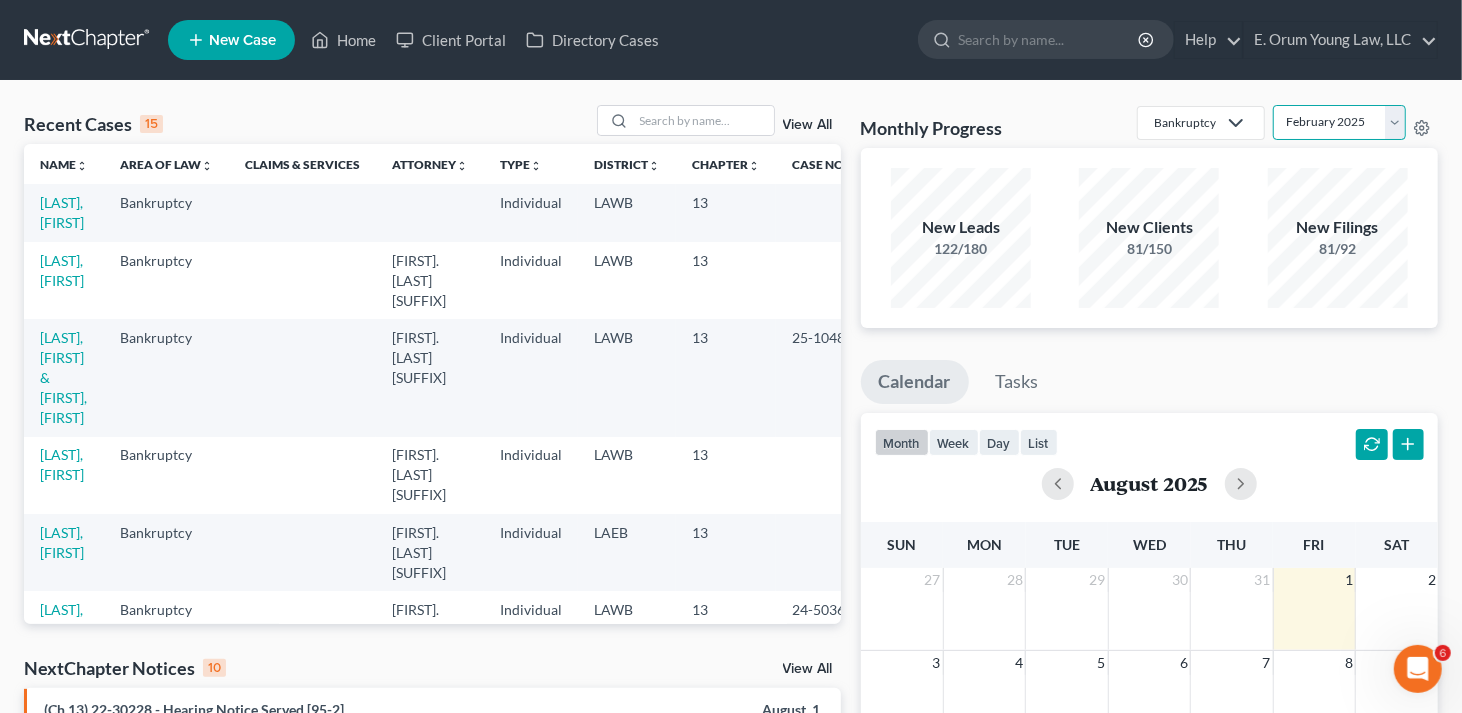 click on "August 2025 July 2025 June 2025 May 2025 April 2025 March 2025 February 2025 January 2025 December 2024 November 2024 October 2024 September 2024" at bounding box center [1339, 122] 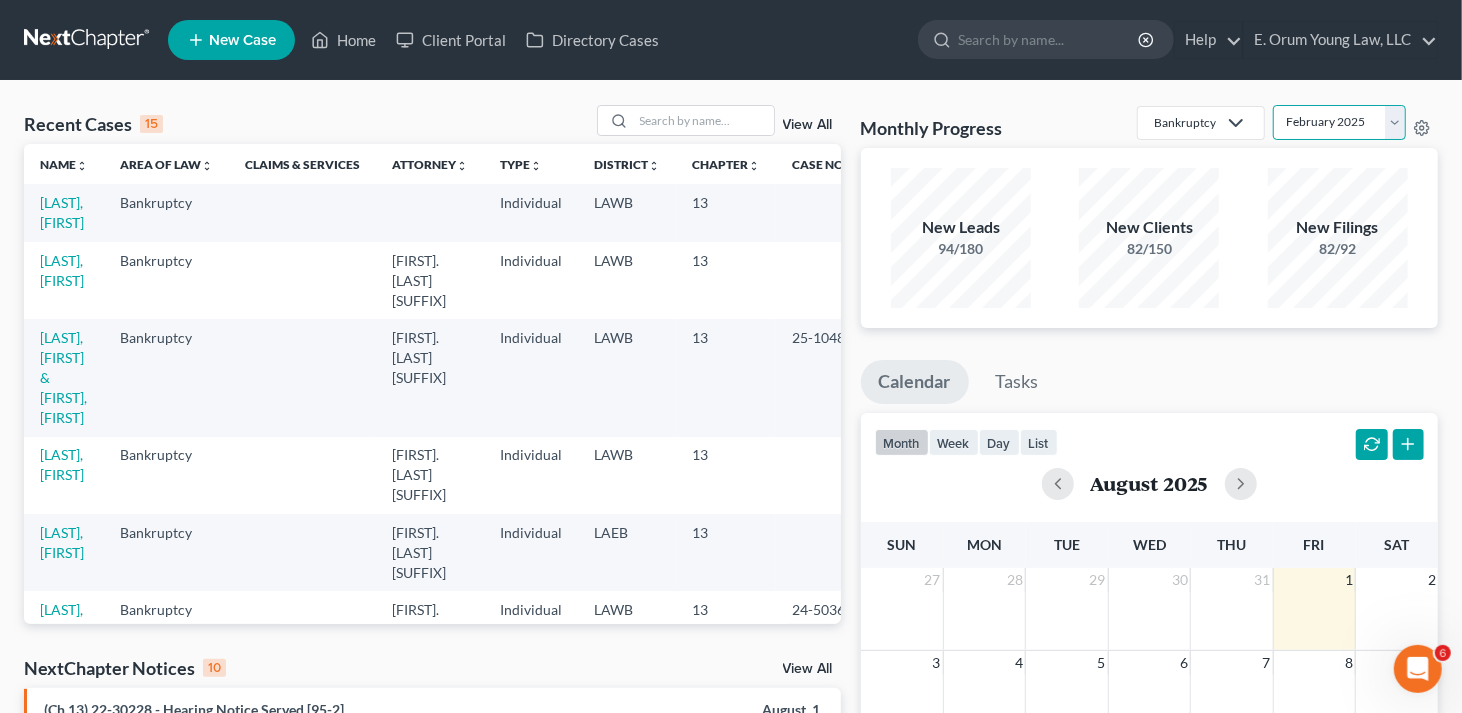 click on "August 2025 July 2025 June 2025 May 2025 April 2025 March 2025 February 2025 January 2025 December 2024 November 2024 October 2024 September 2024" at bounding box center [1339, 122] 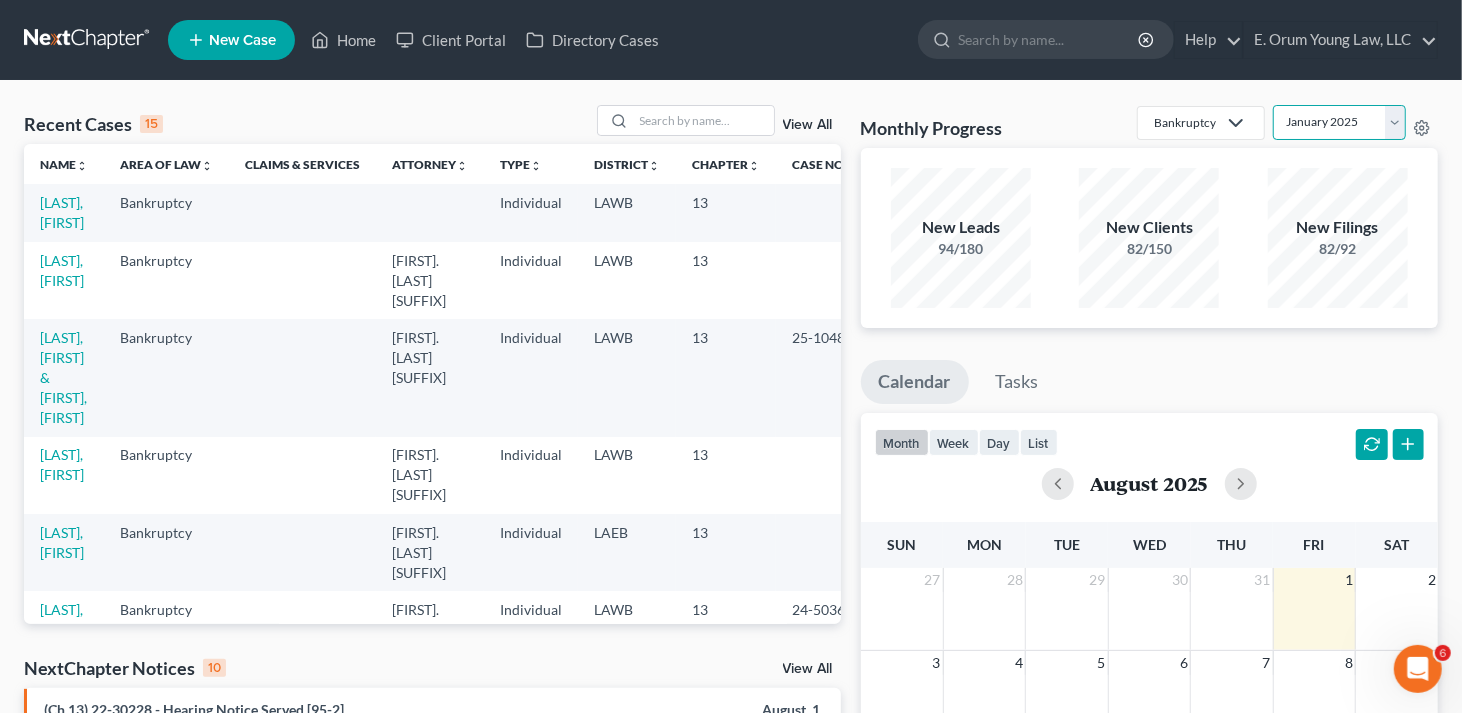click on "August 2025 July 2025 June 2025 May 2025 April 2025 March 2025 February 2025 January 2025 December 2024 November 2024 October 2024 September 2024" at bounding box center [1339, 122] 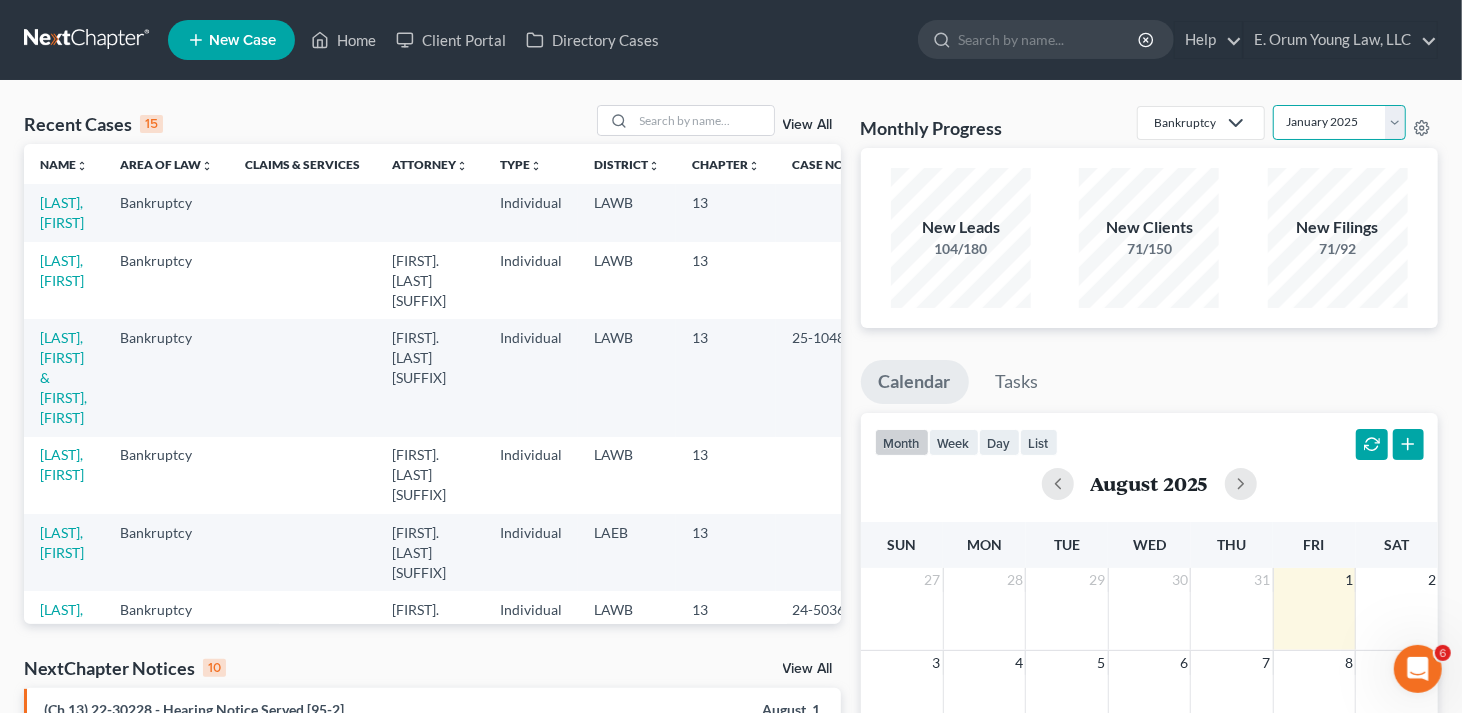 click on "August 2025 July 2025 June 2025 May 2025 April 2025 March 2025 February 2025 January 2025 December 2024 November 2024 October 2024 September 2024" at bounding box center [1339, 122] 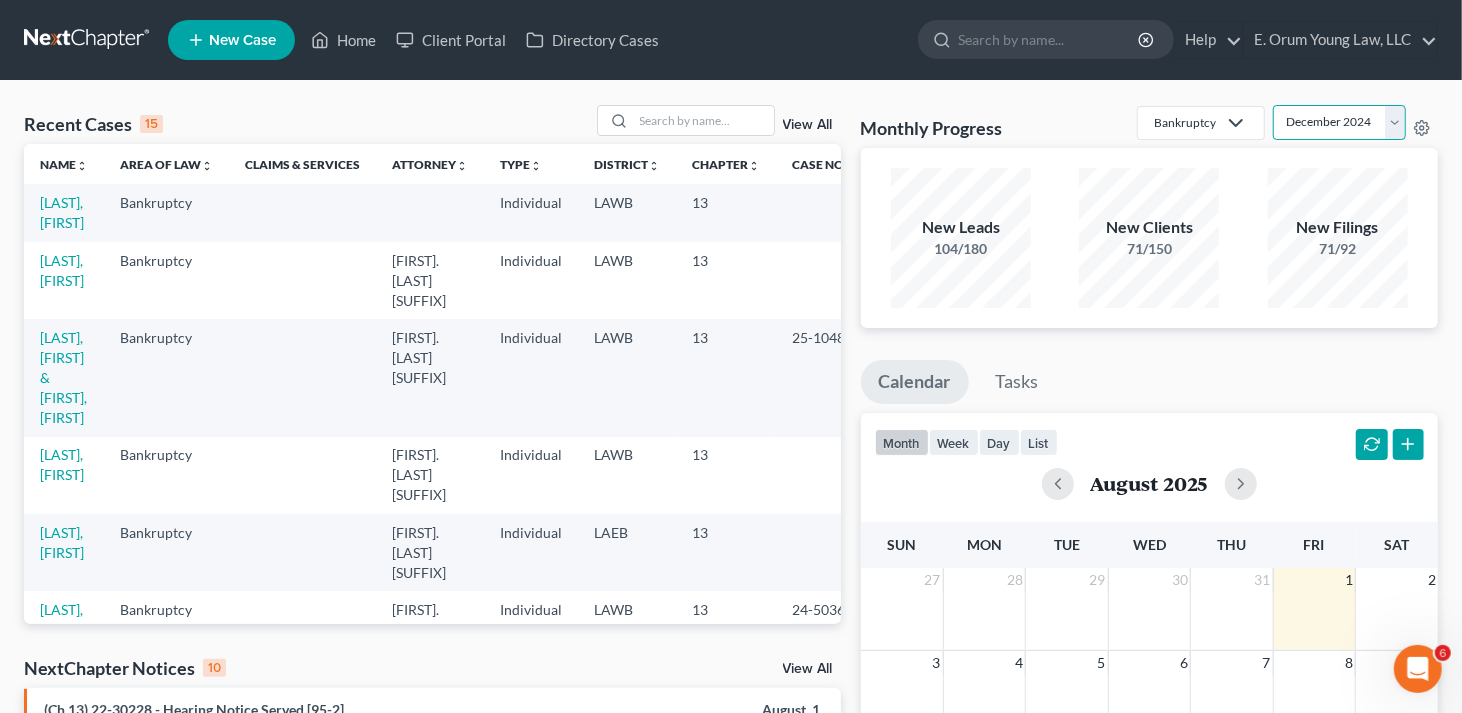click on "August 2025 July 2025 June 2025 May 2025 April 2025 March 2025 February 2025 January 2025 December 2024 November 2024 October 2024 September 2024" at bounding box center (1339, 122) 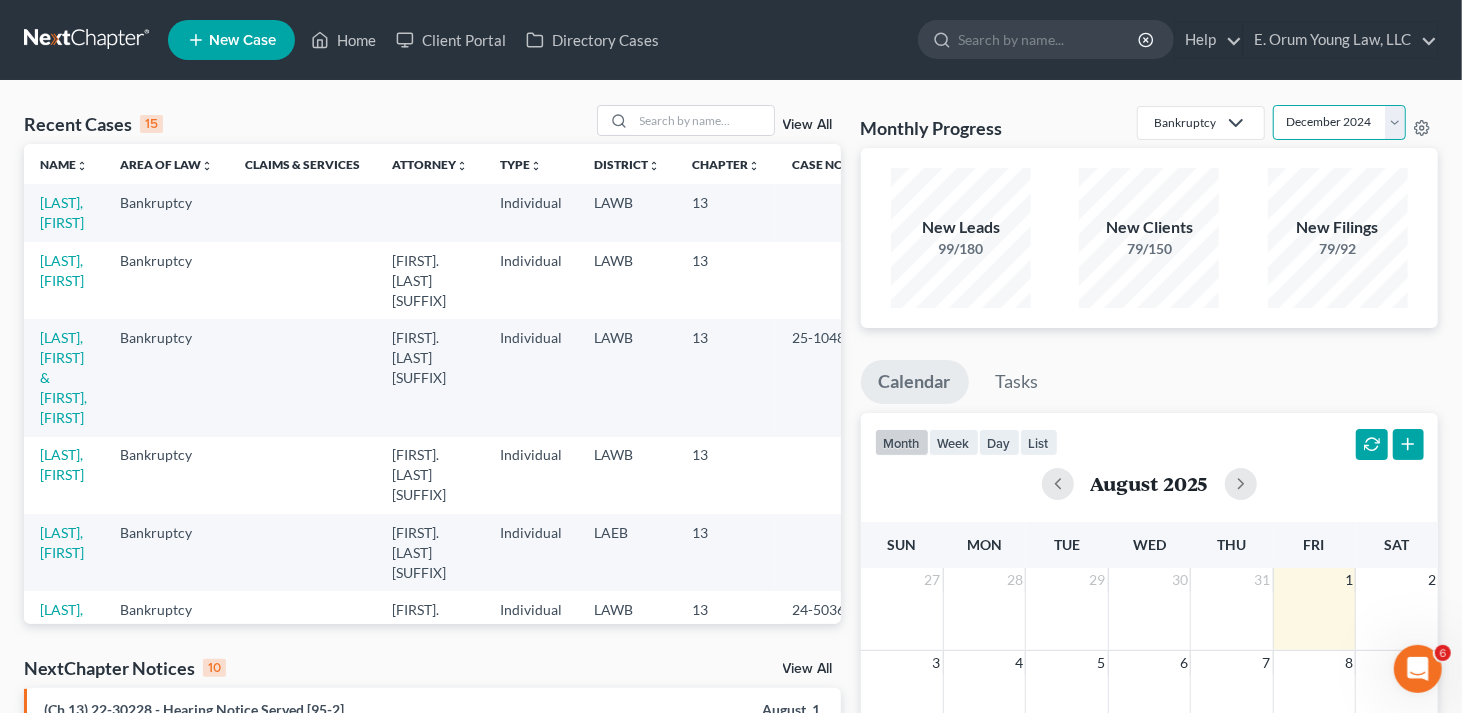 click on "August 2025 July 2025 June 2025 May 2025 April 2025 March 2025 February 2025 January 2025 December 2024 November 2024 October 2024 September 2024" at bounding box center (1339, 122) 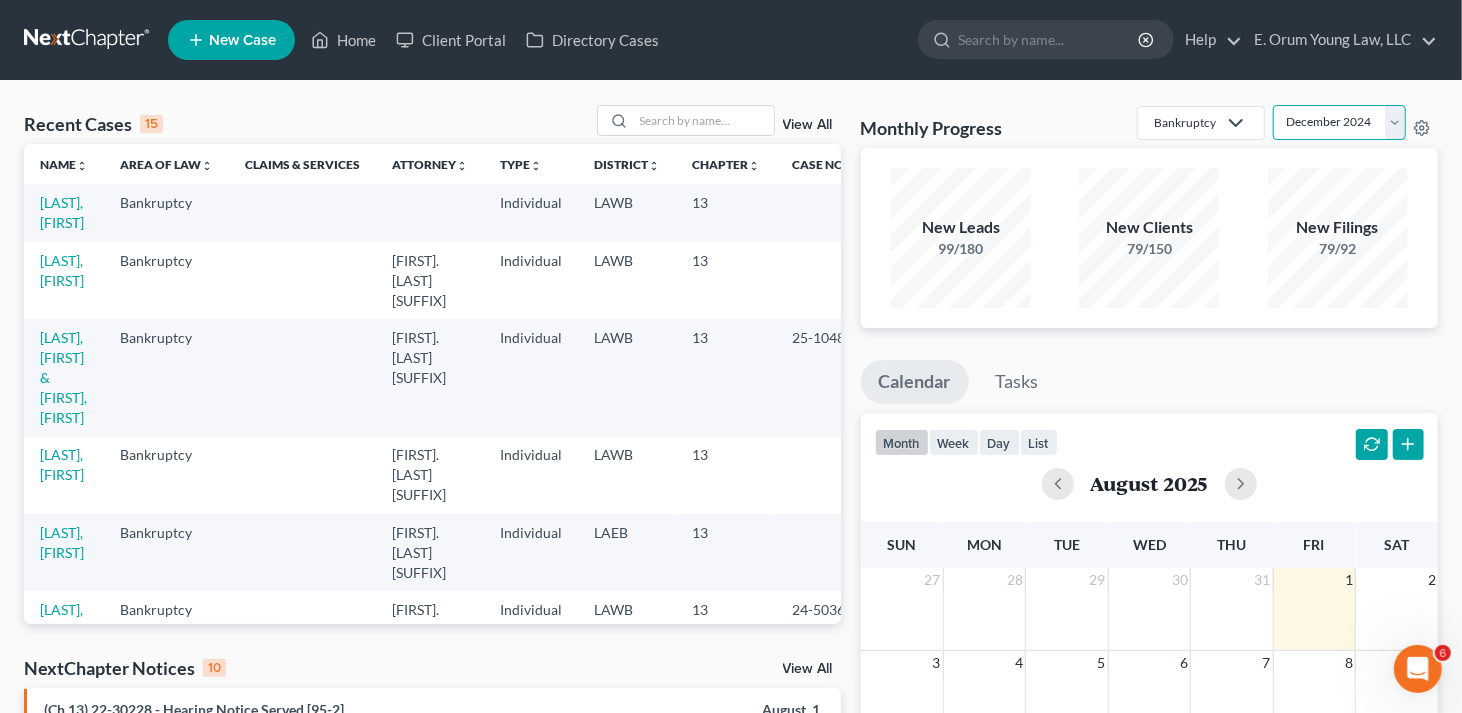 select on "0" 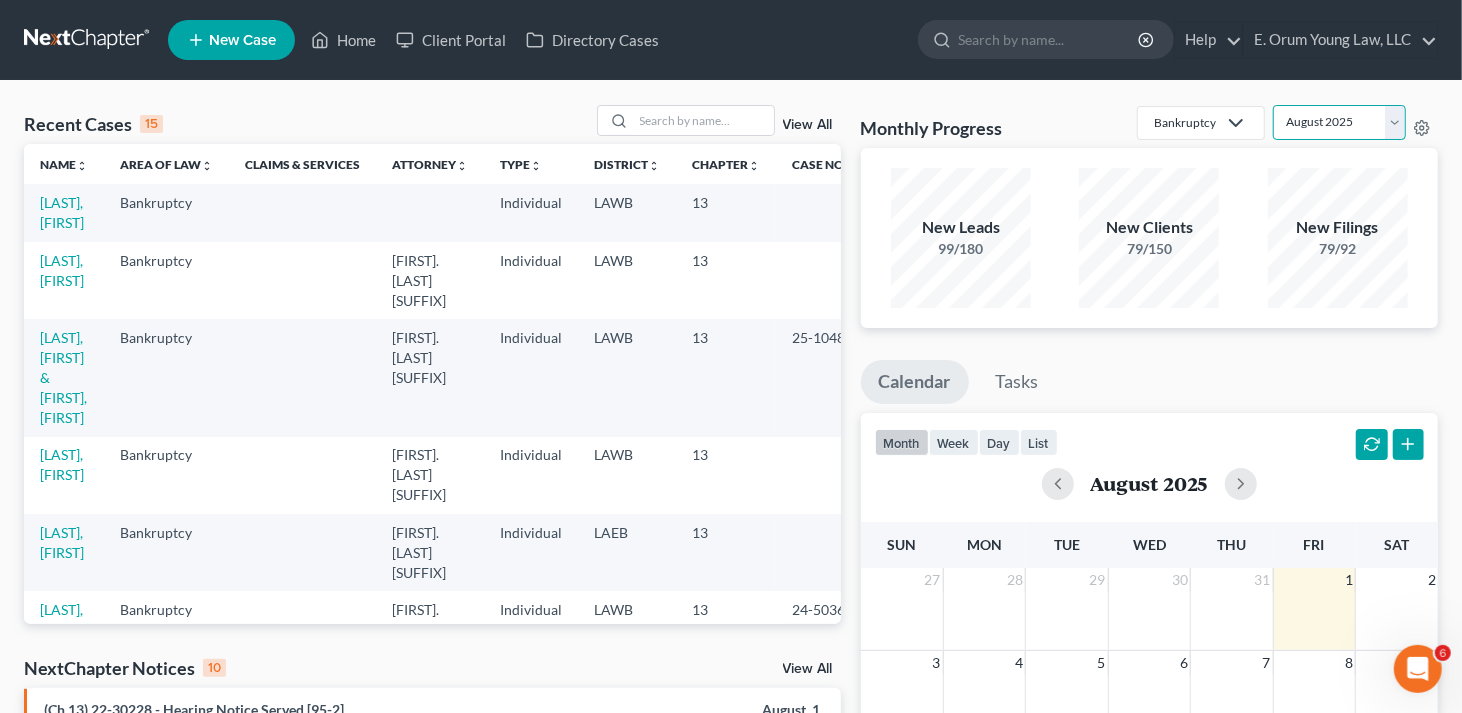 click on "August 2025 July 2025 June 2025 May 2025 April 2025 March 2025 February 2025 January 2025 December 2024 November 2024 October 2024 September 2024" at bounding box center (1339, 122) 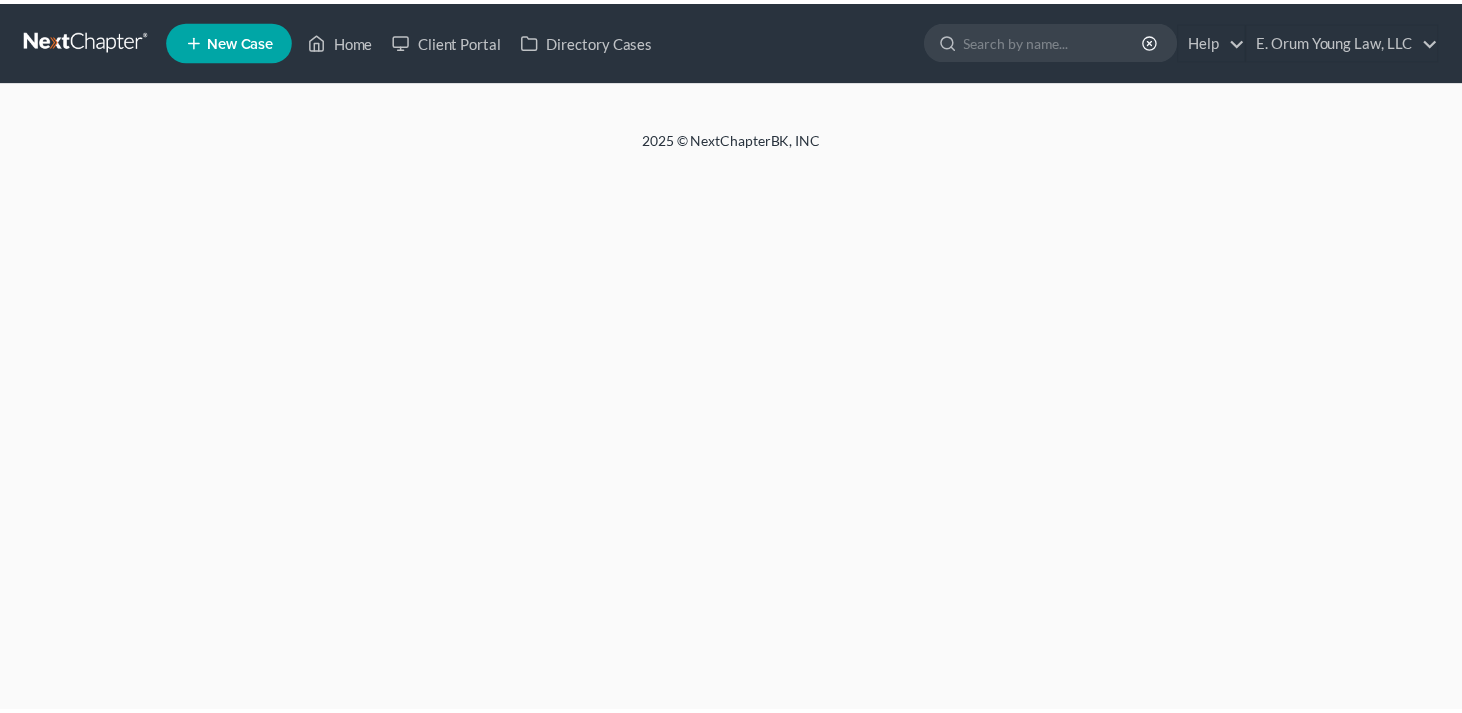 scroll, scrollTop: 0, scrollLeft: 0, axis: both 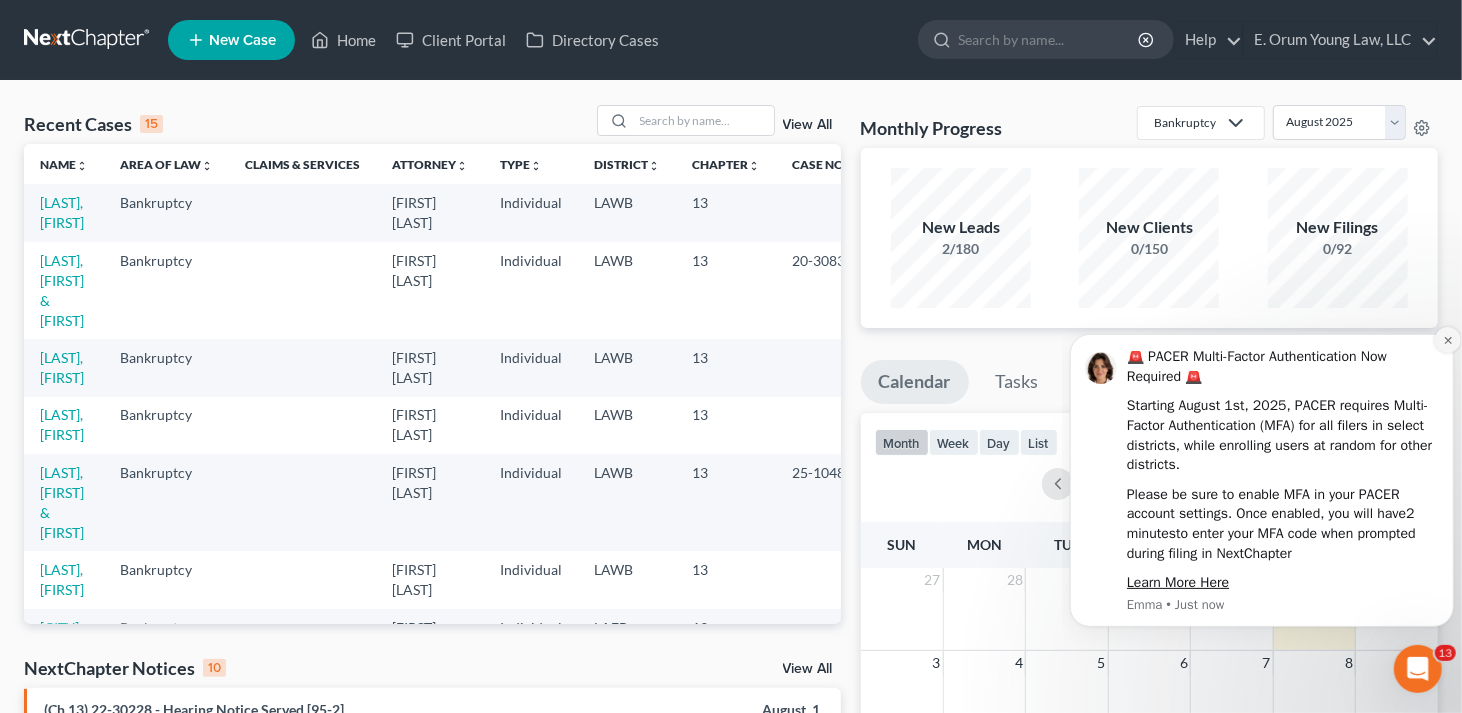 click 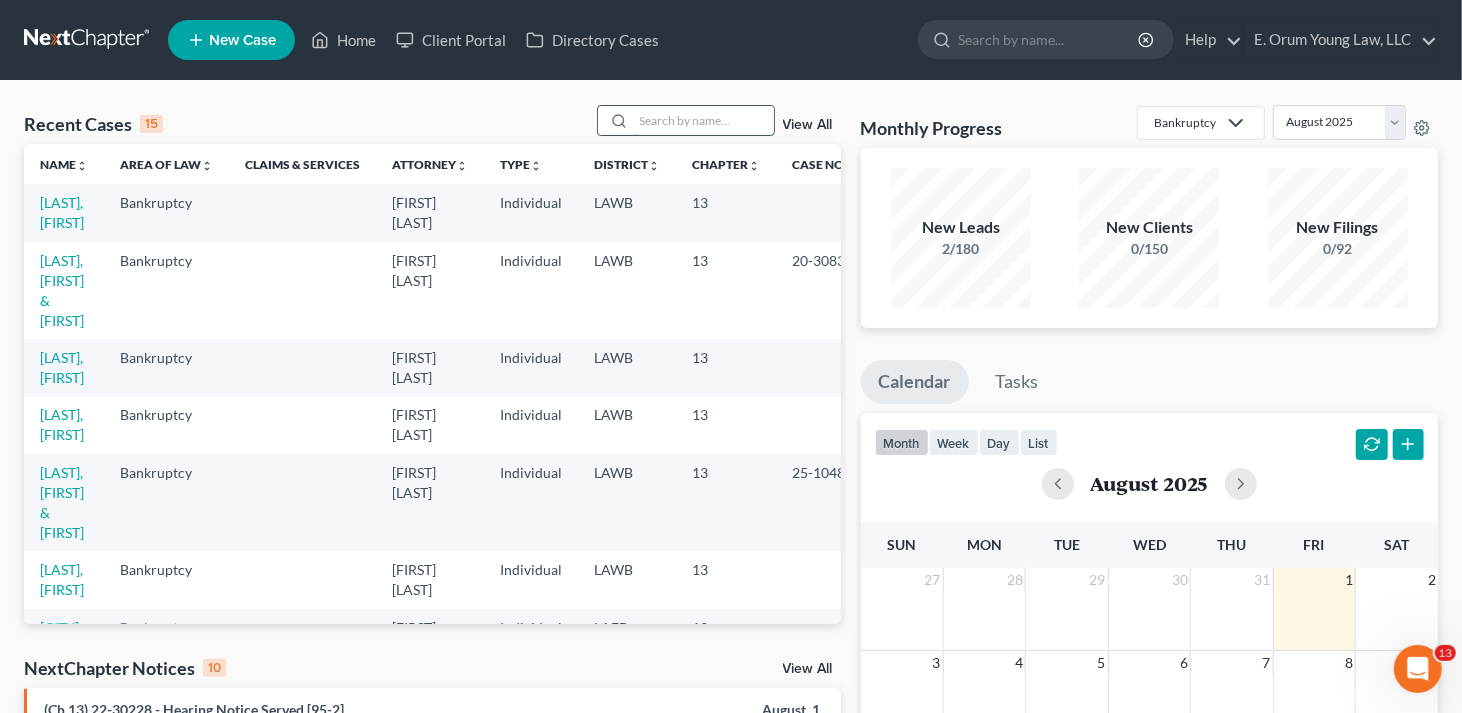 click at bounding box center [704, 120] 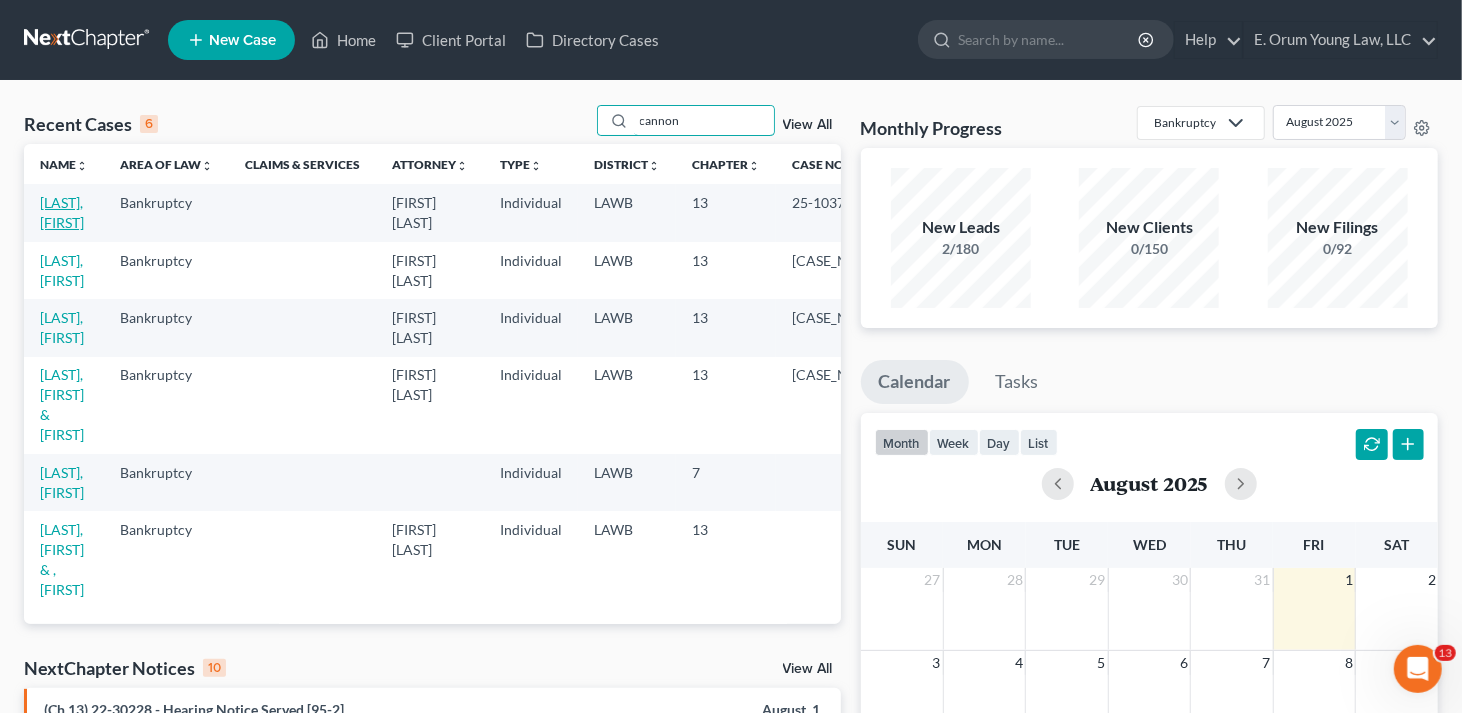 type on "cannon" 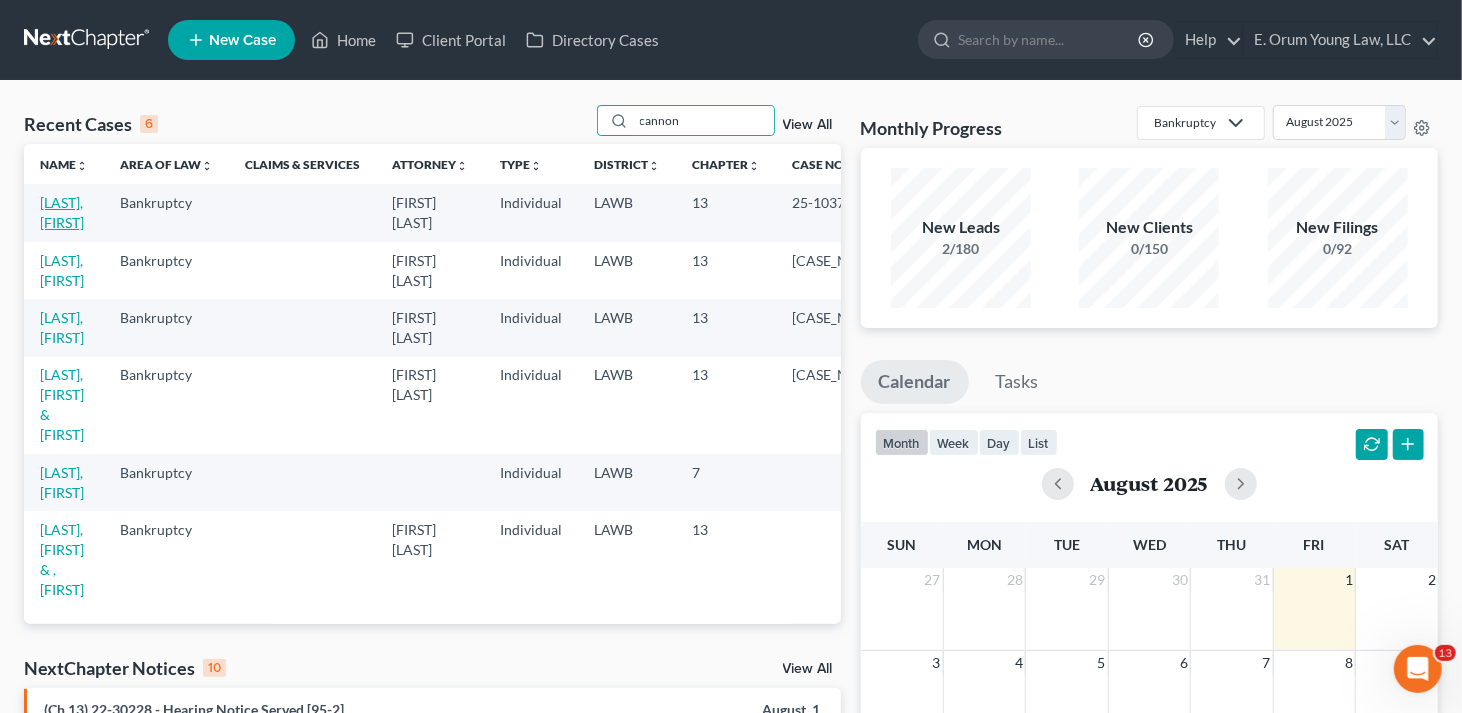 click on "[LAST], [FIRST]" at bounding box center (62, 212) 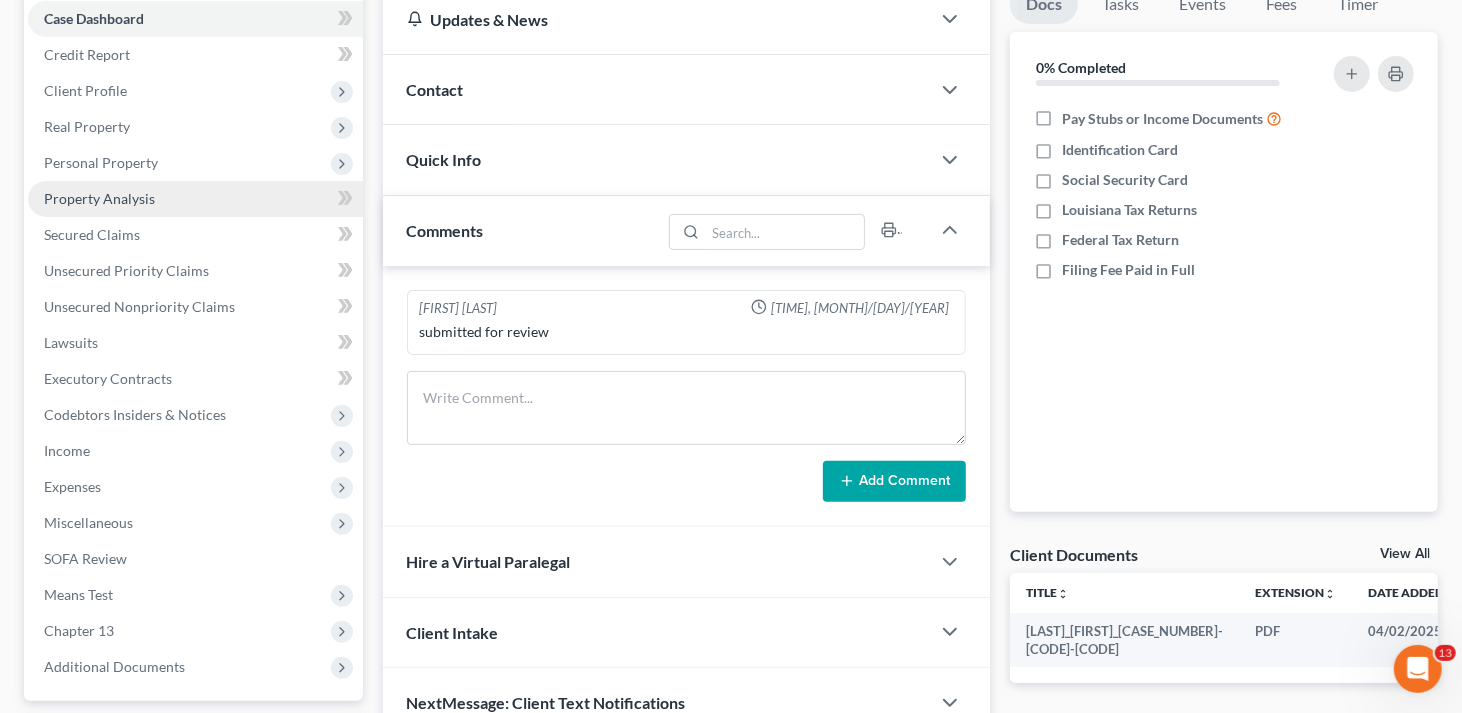 scroll, scrollTop: 383, scrollLeft: 0, axis: vertical 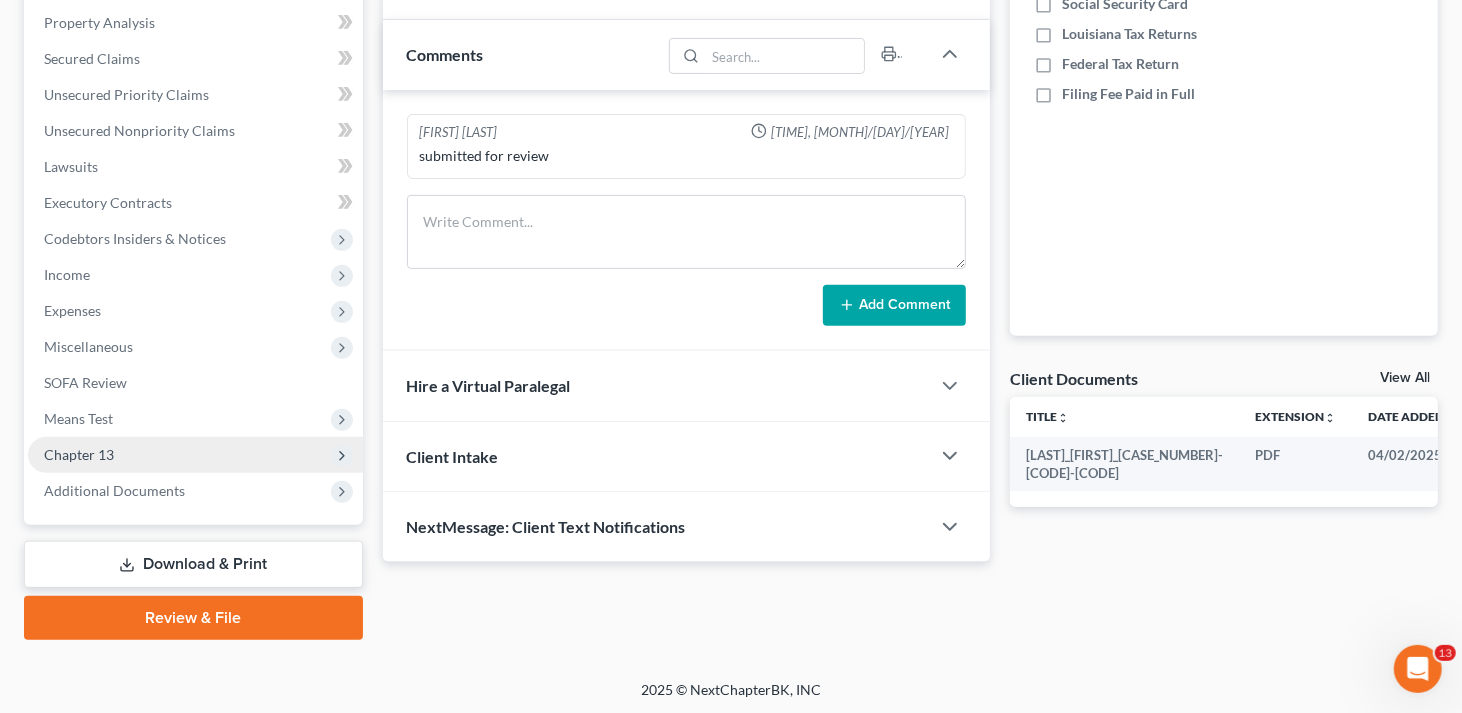 click on "Chapter 13" at bounding box center (79, 454) 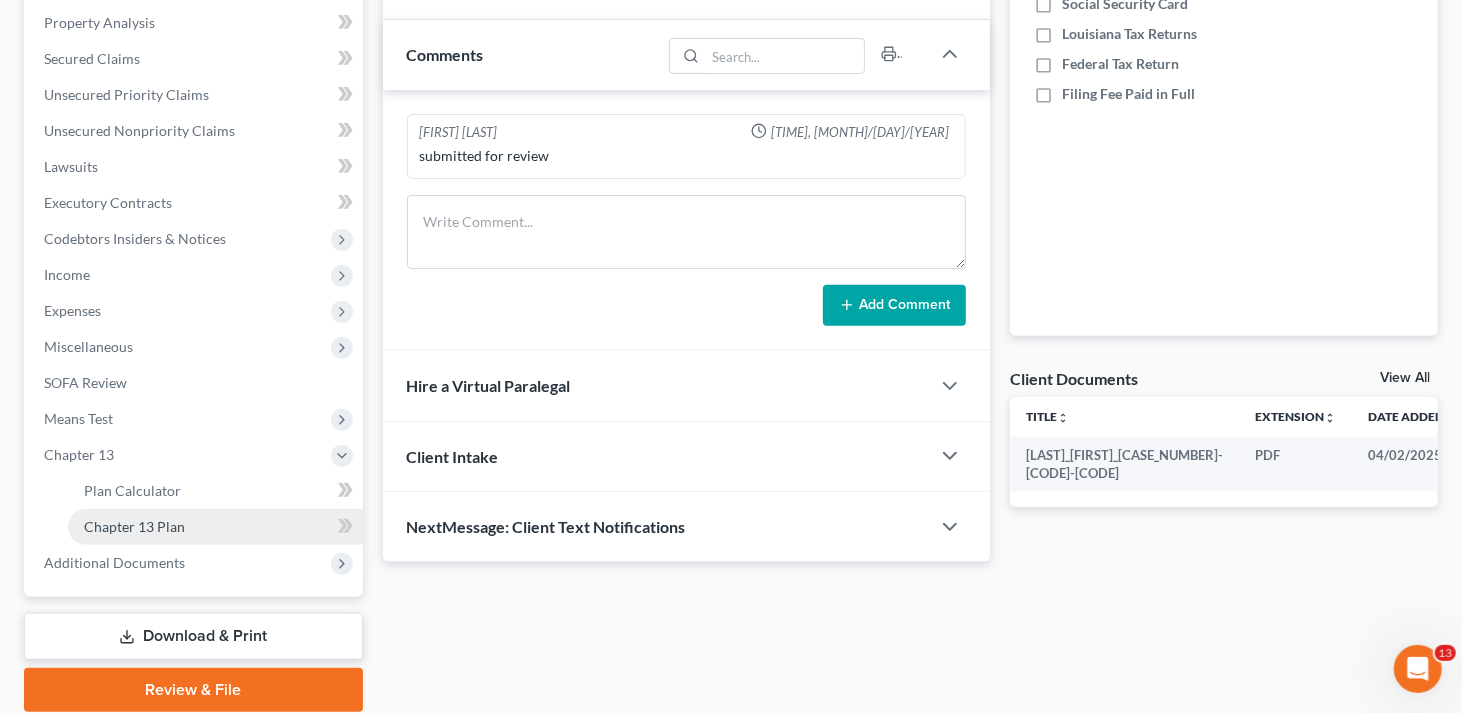 click on "Chapter 13 Plan" at bounding box center (134, 526) 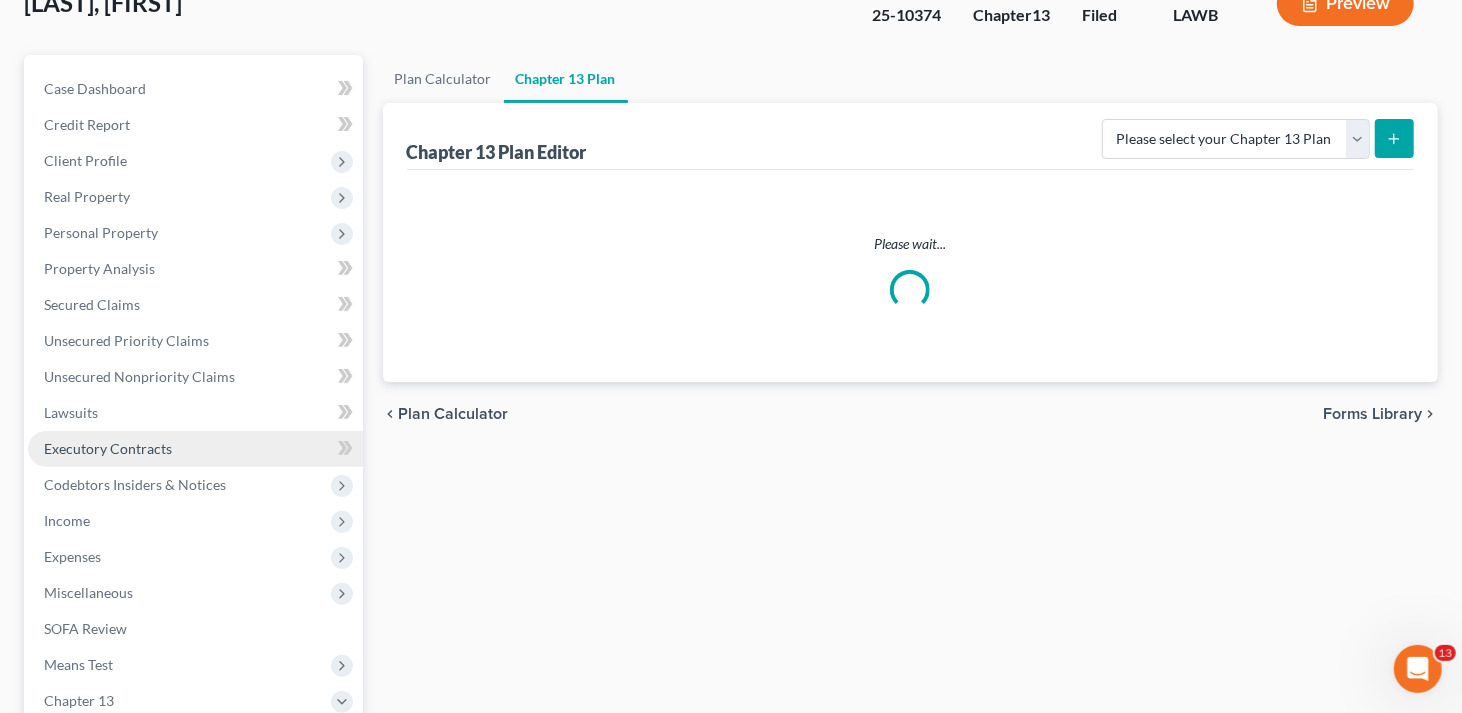 scroll, scrollTop: 0, scrollLeft: 0, axis: both 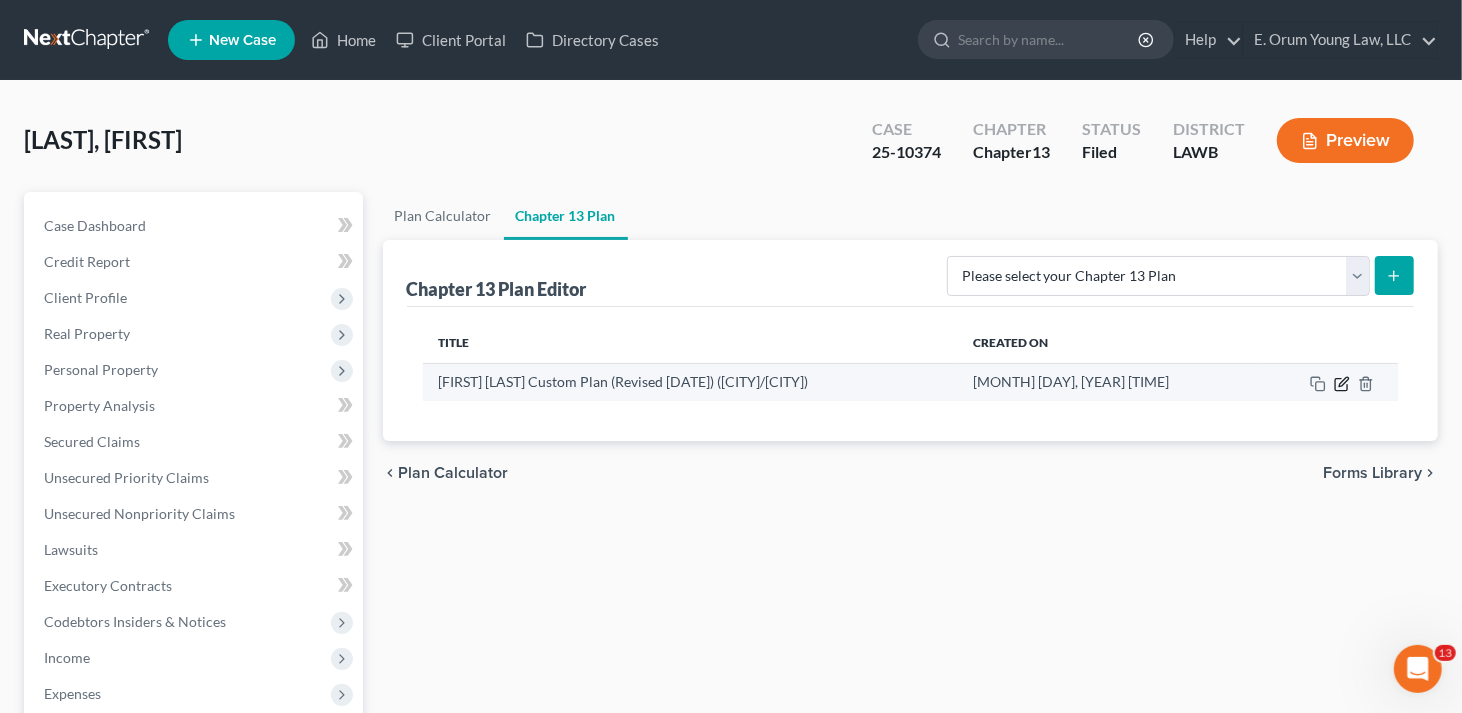 click 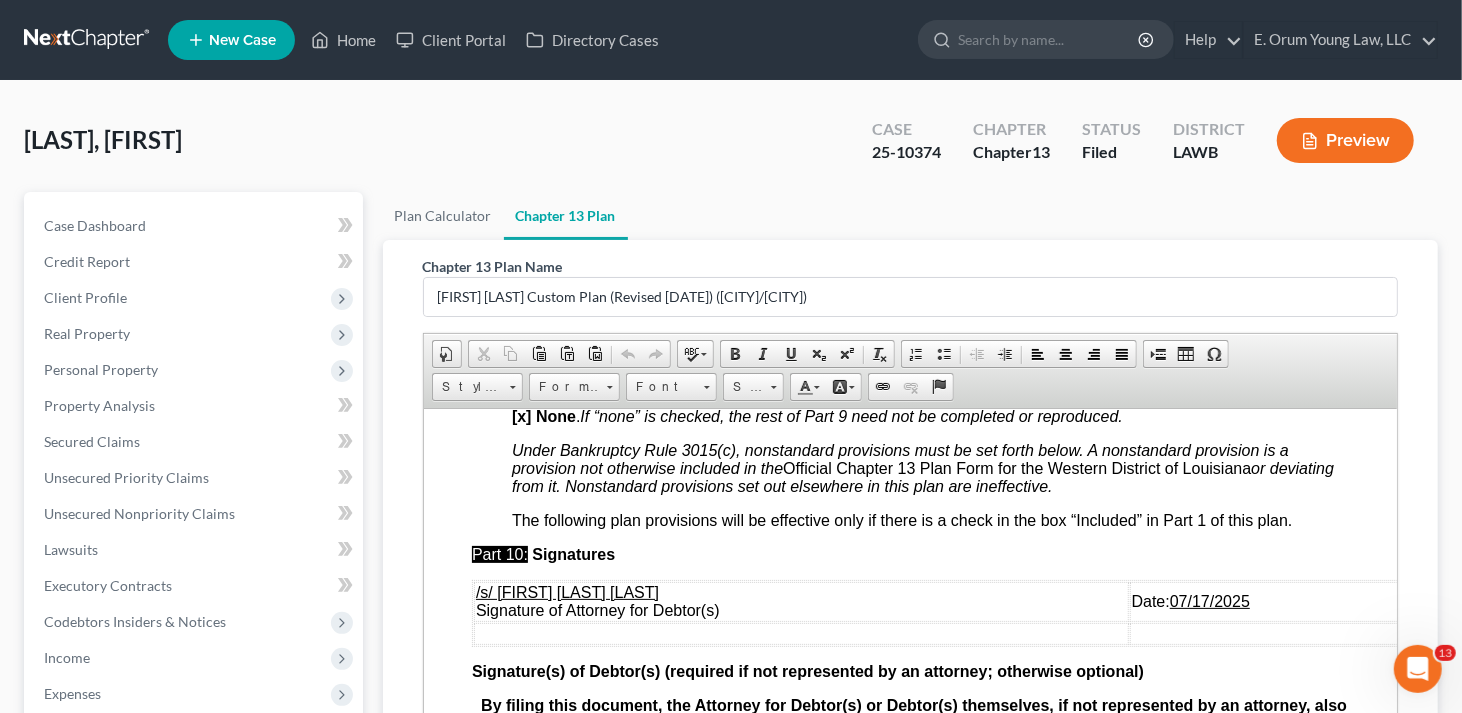 scroll, scrollTop: 6446, scrollLeft: 0, axis: vertical 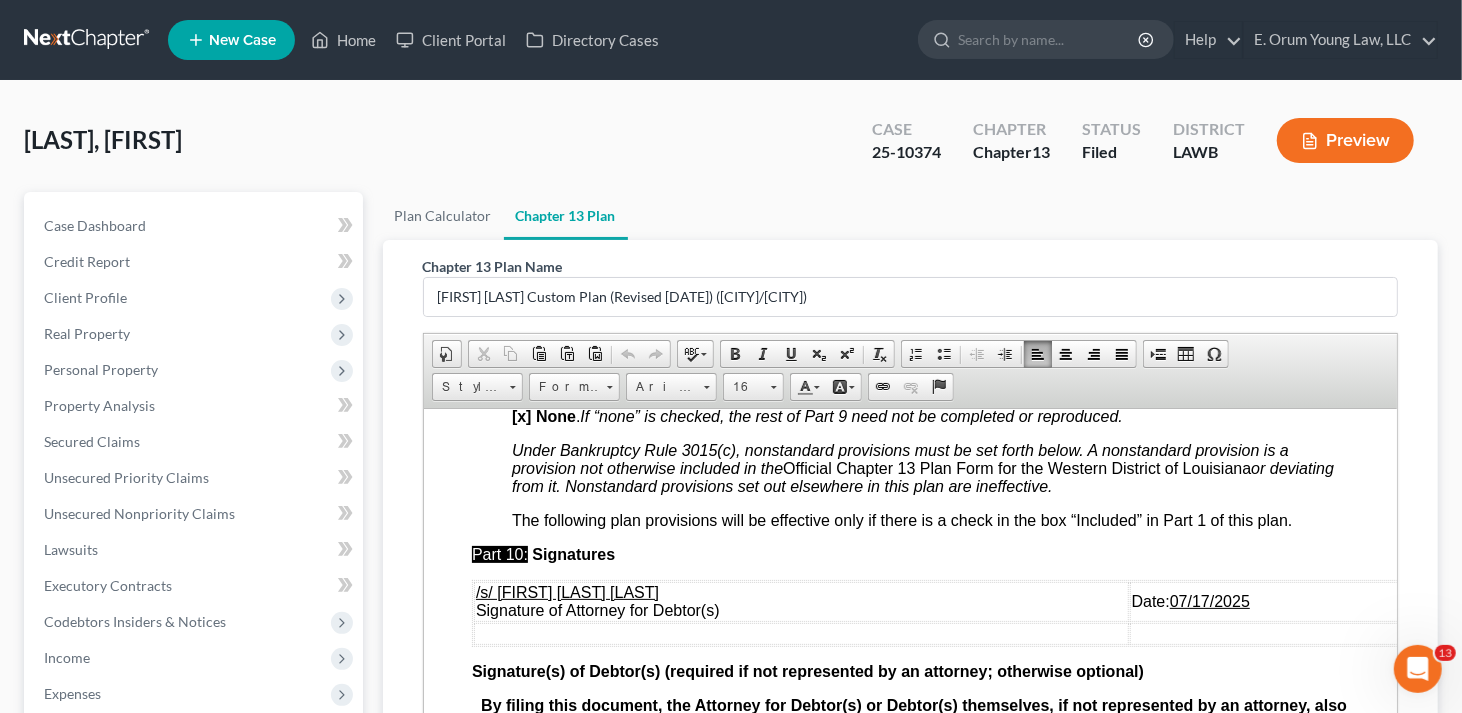 click on "07/17/2025" at bounding box center (1209, 600) 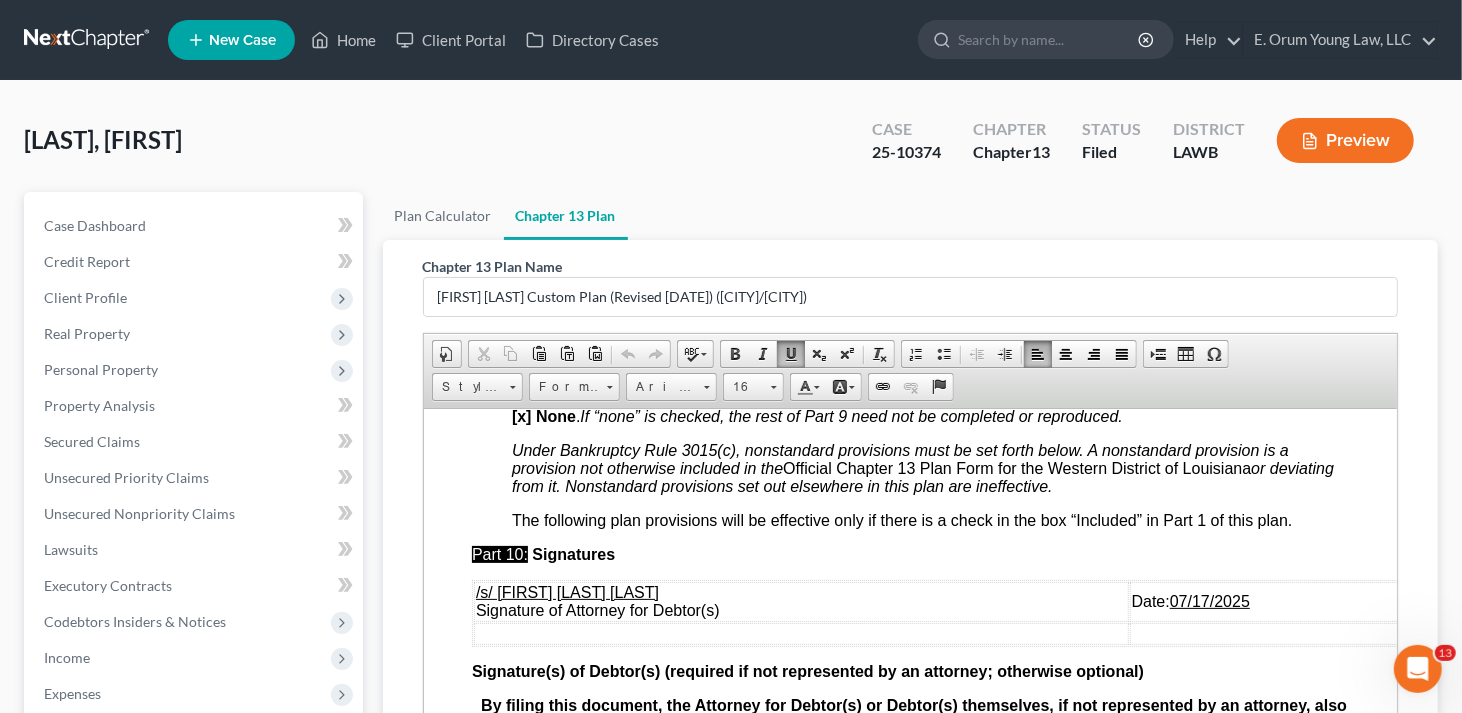 type 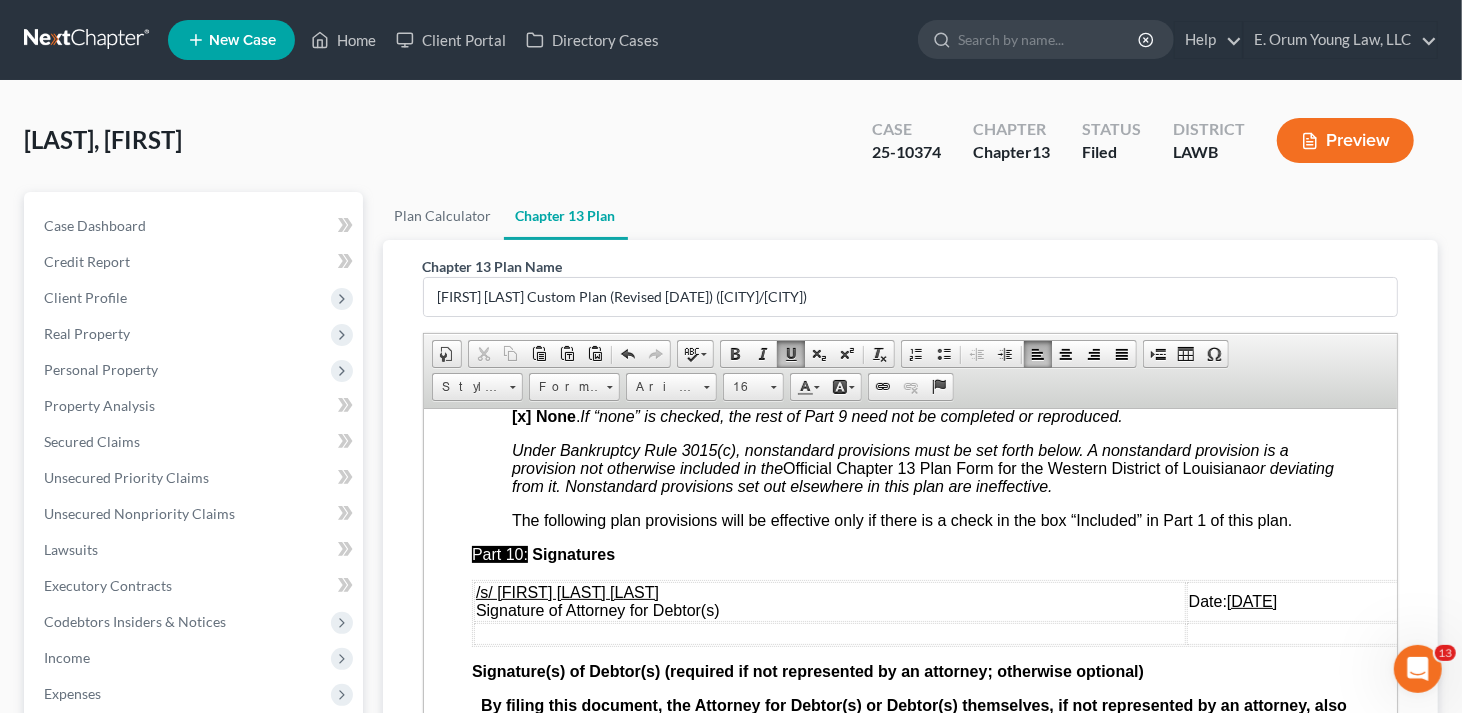 click on "[DATE]" at bounding box center (1251, 600) 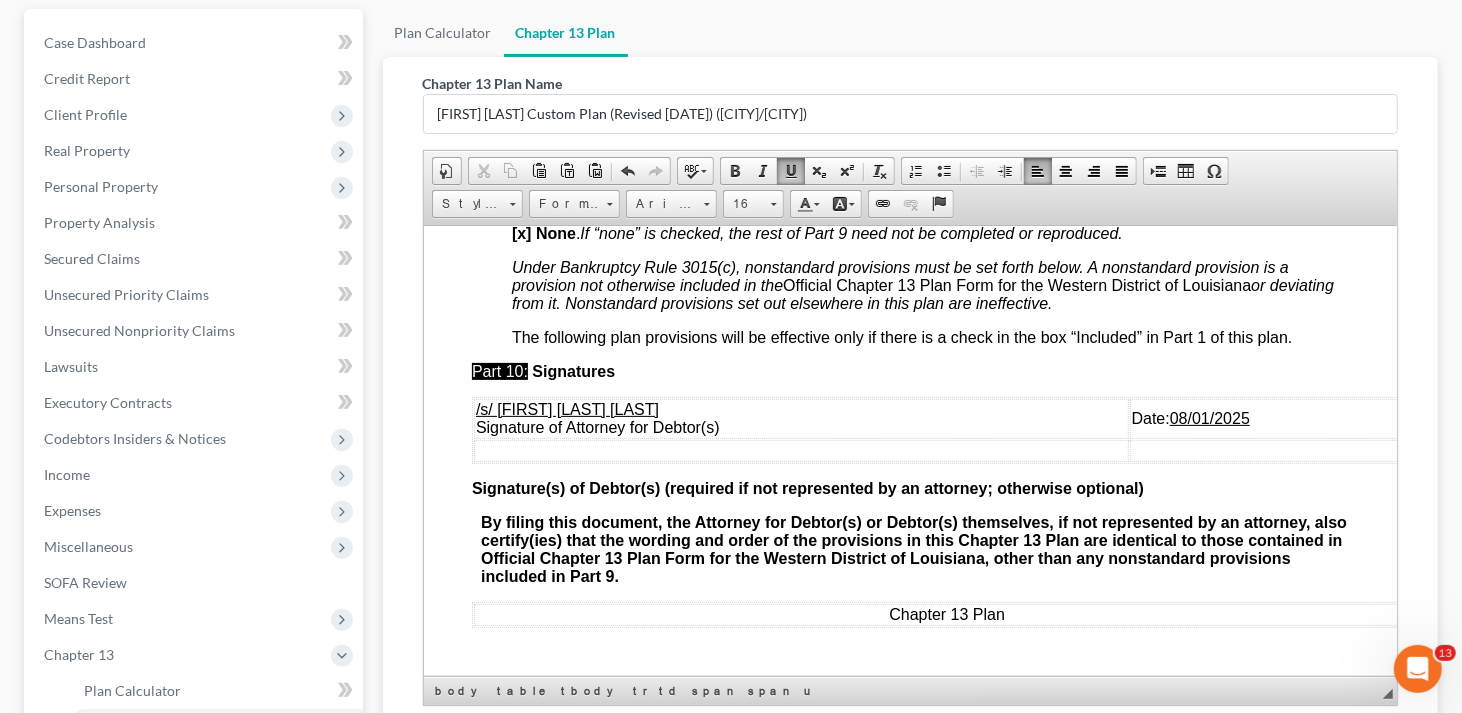 scroll, scrollTop: 200, scrollLeft: 0, axis: vertical 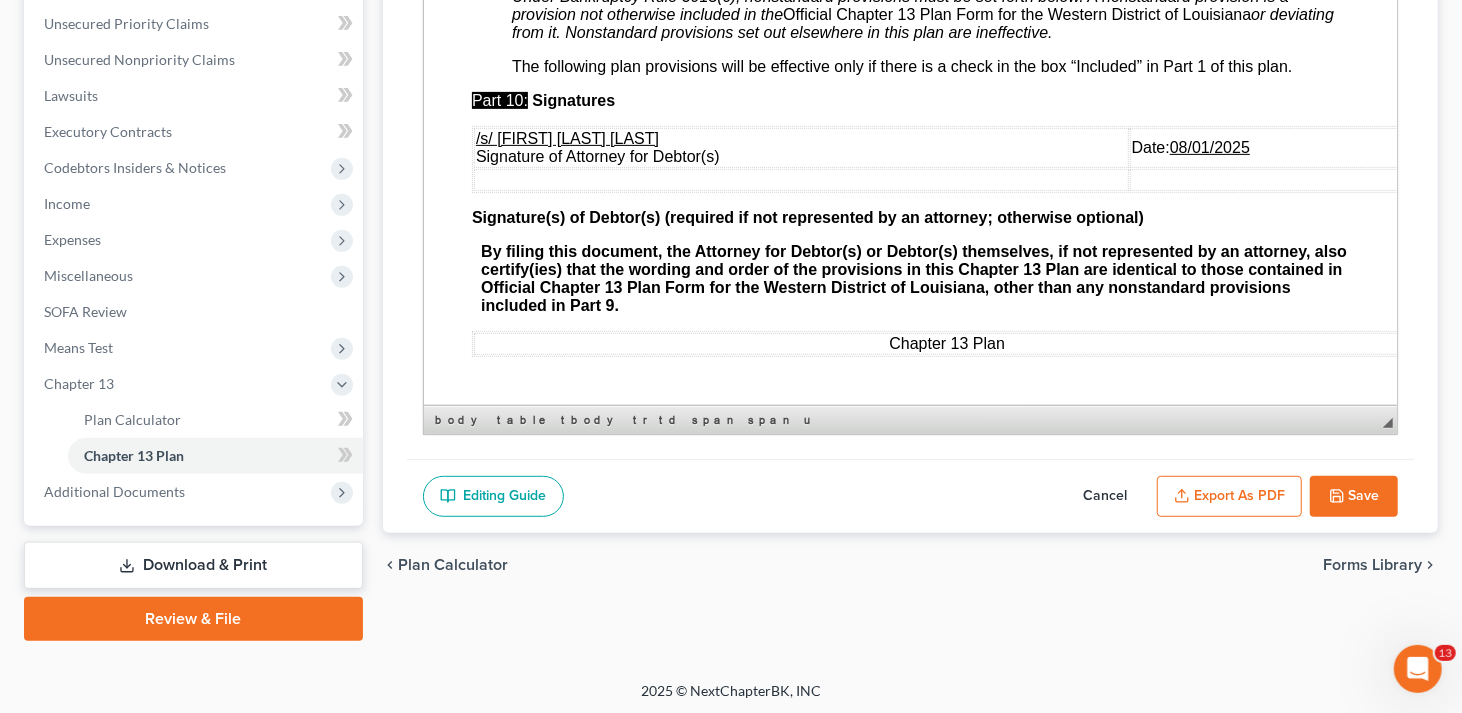 click on "Export as PDF" at bounding box center [1229, 497] 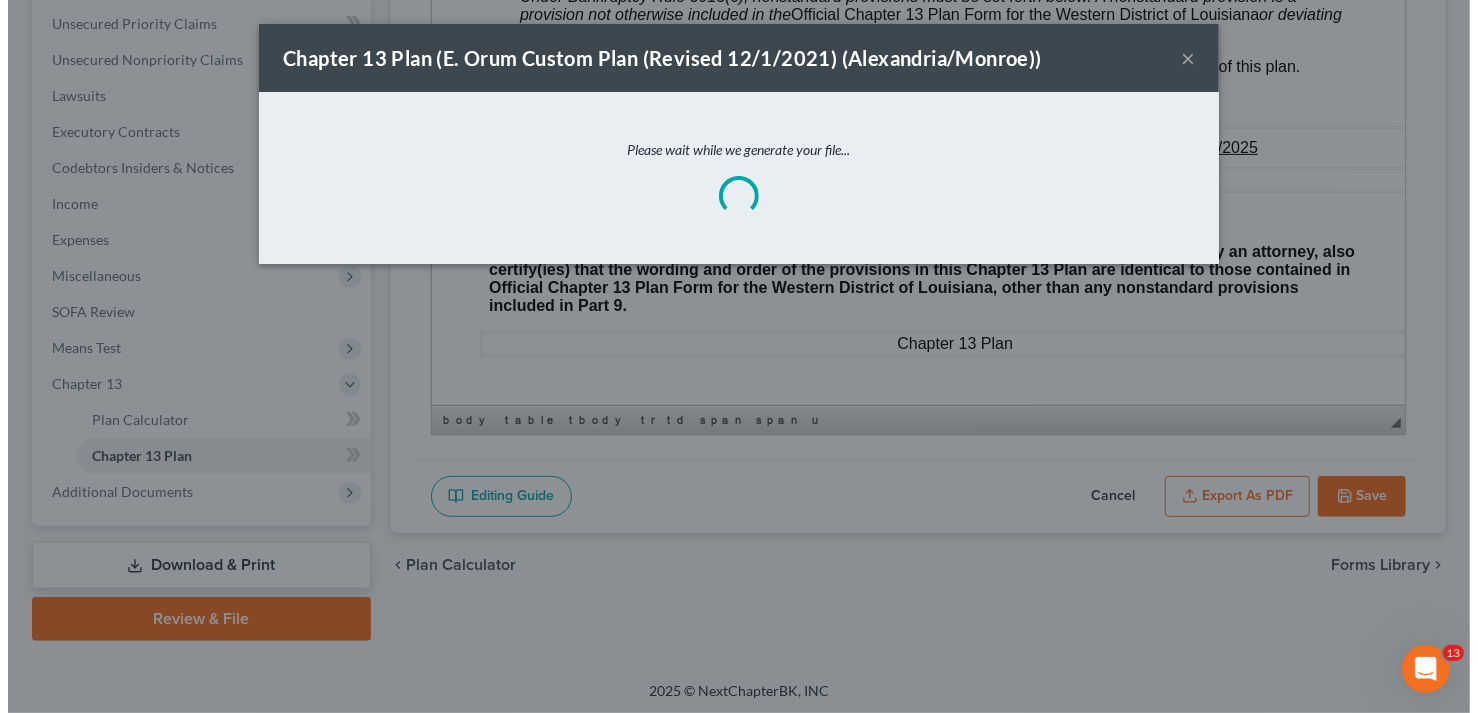 scroll, scrollTop: 6390, scrollLeft: 0, axis: vertical 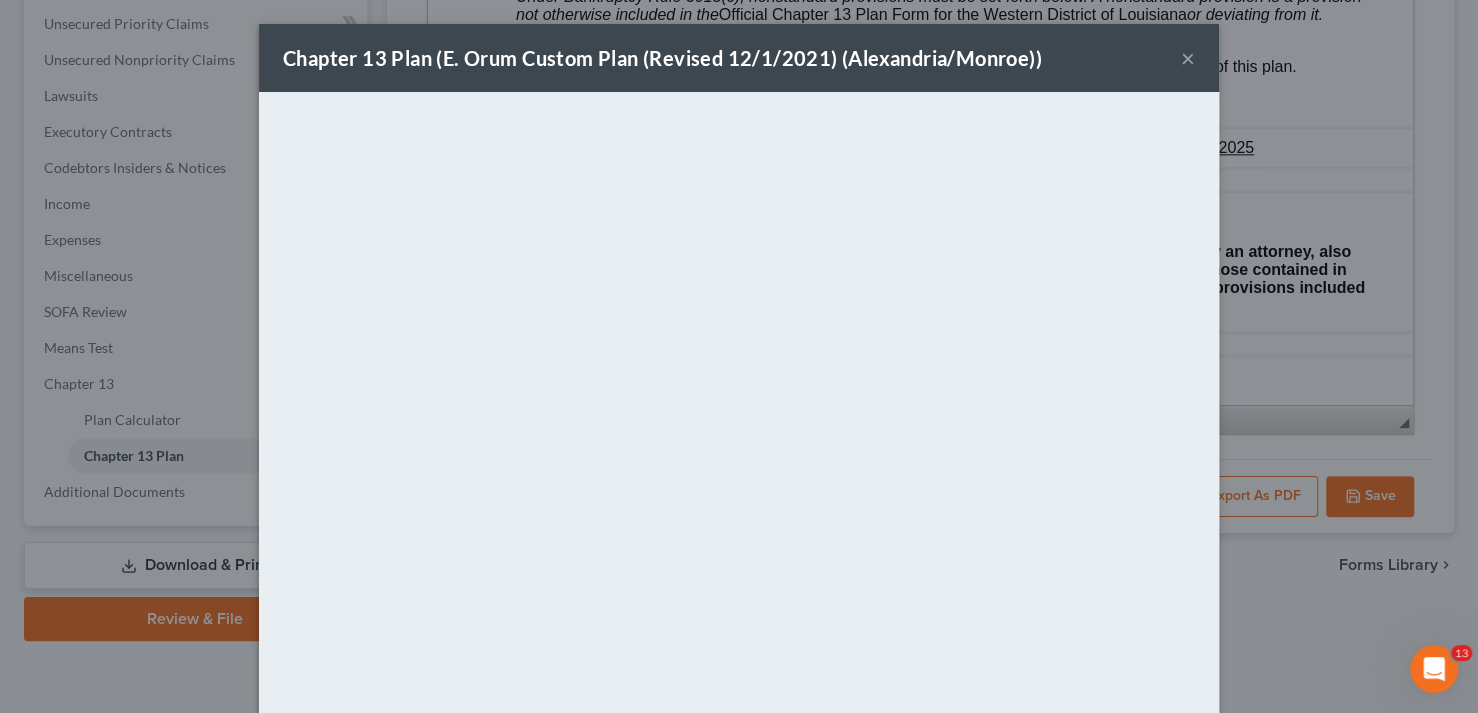 click on "×" at bounding box center (1188, 58) 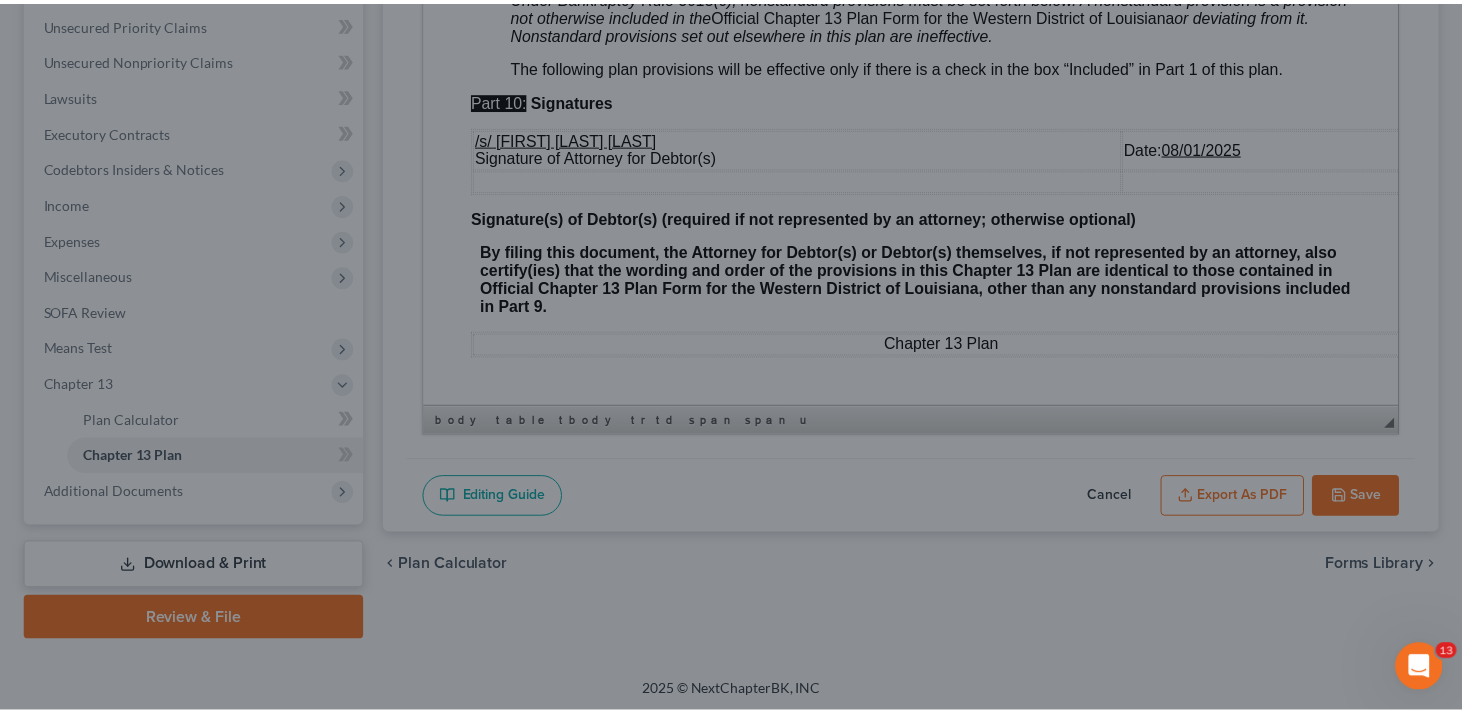 scroll, scrollTop: 6446, scrollLeft: 0, axis: vertical 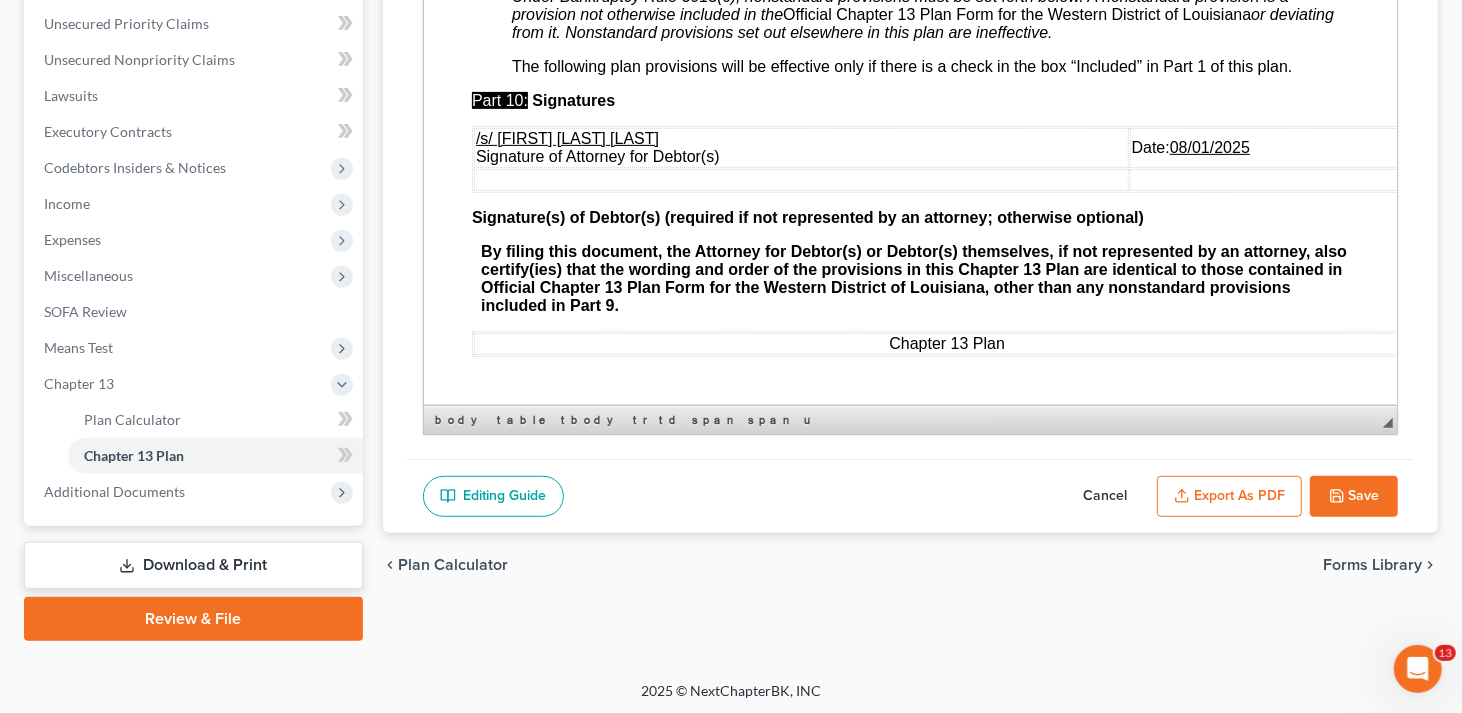 click on "Save" at bounding box center [1354, 497] 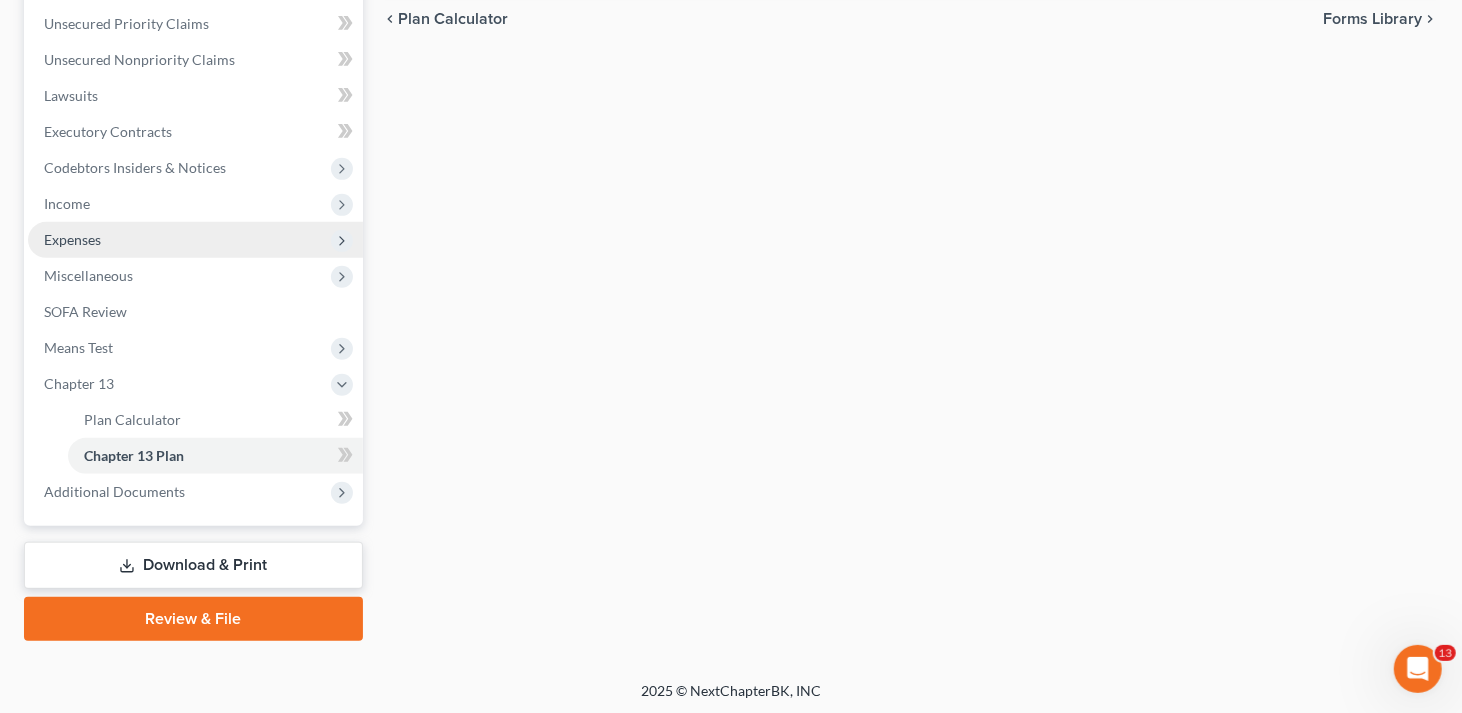 click on "Expenses" at bounding box center (72, 239) 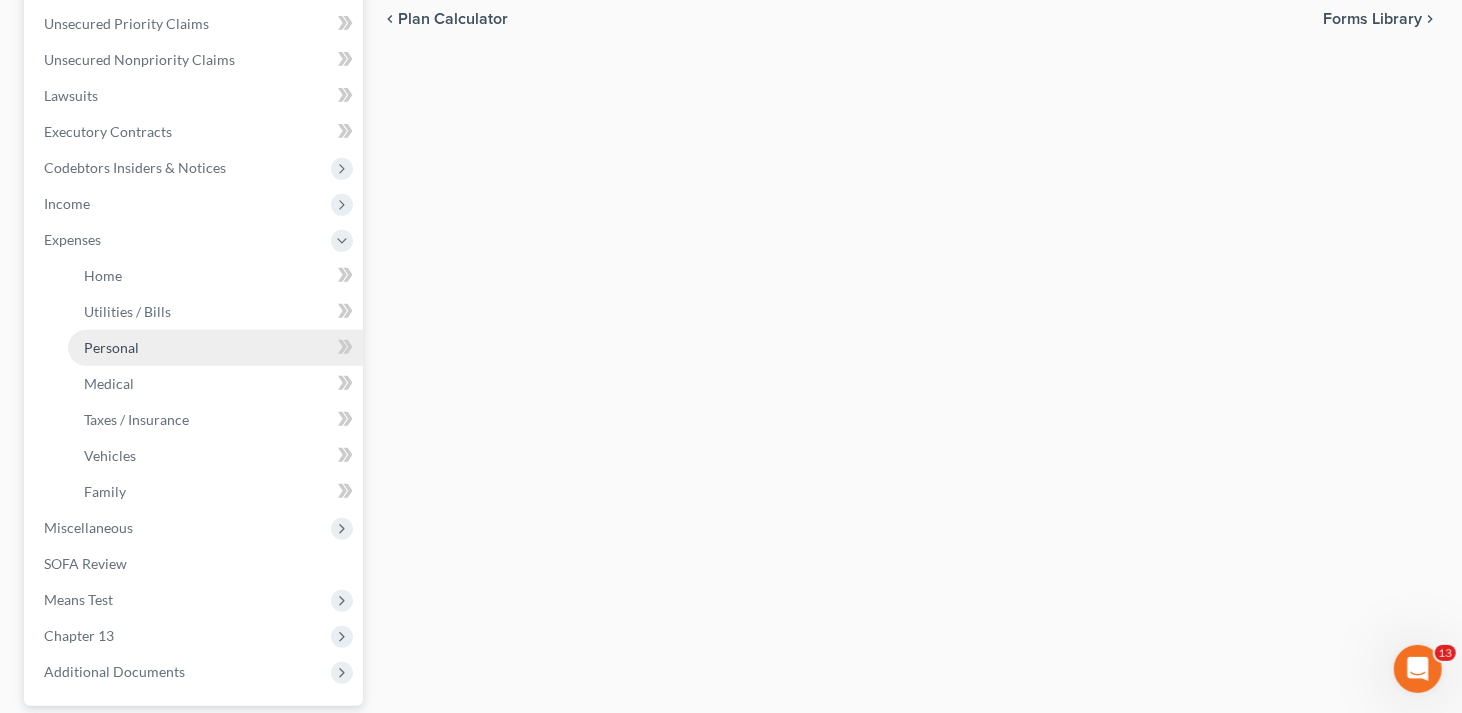 click on "Personal" at bounding box center (215, 348) 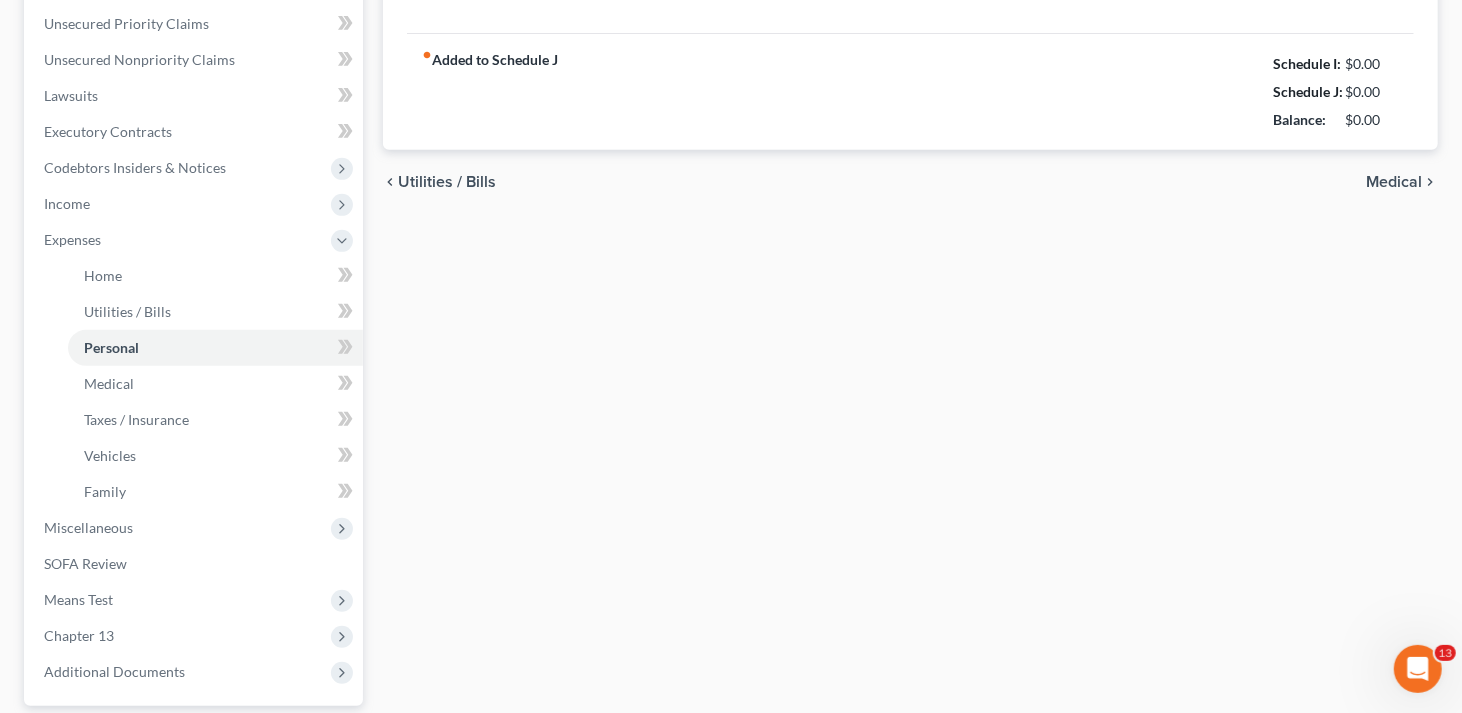 scroll, scrollTop: 167, scrollLeft: 0, axis: vertical 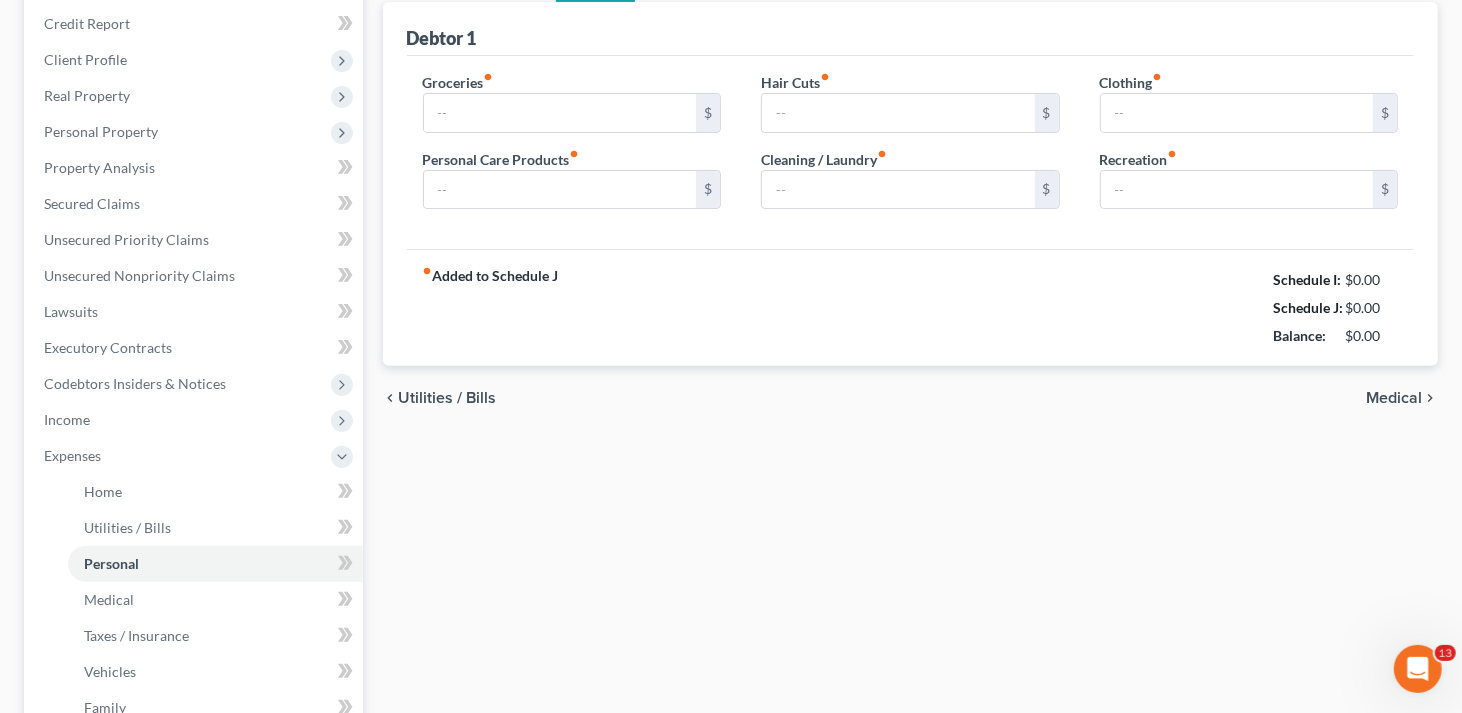 type on "400.00" 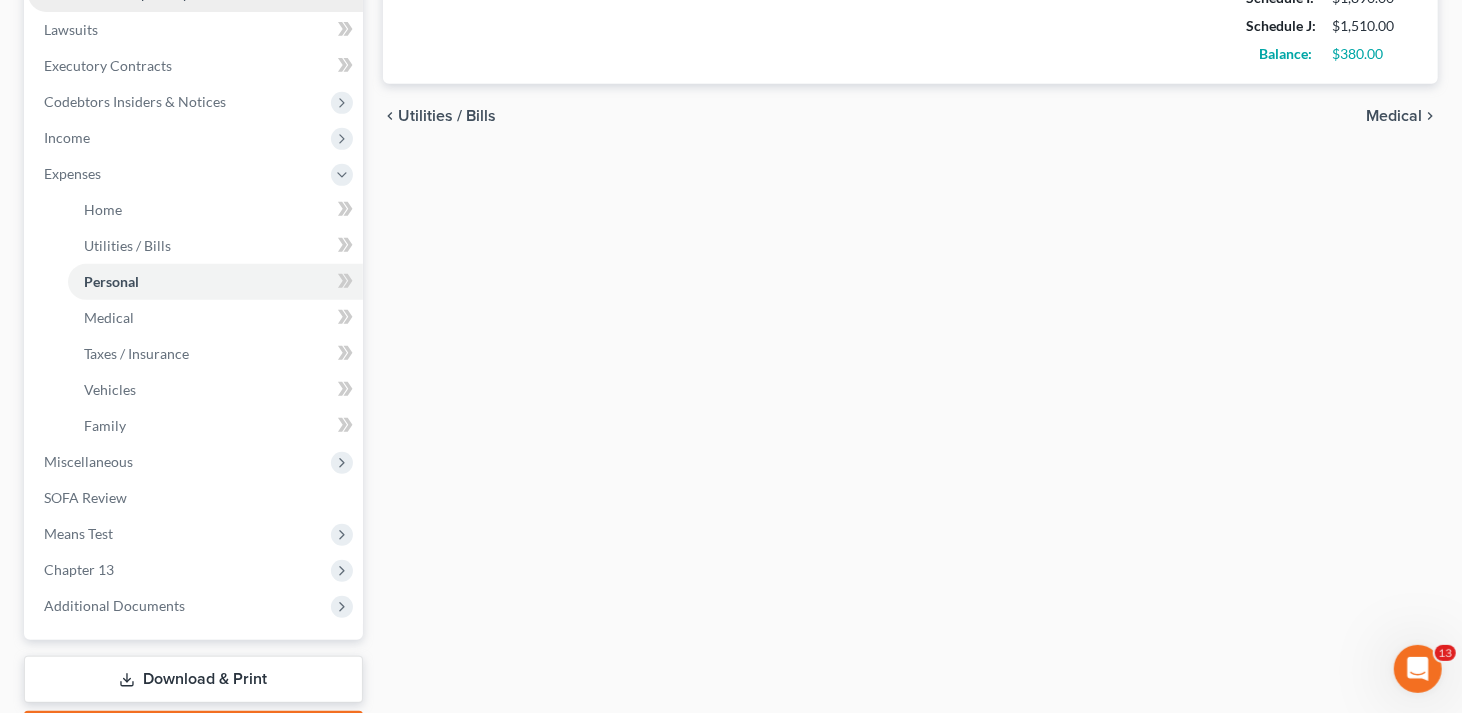 scroll, scrollTop: 634, scrollLeft: 0, axis: vertical 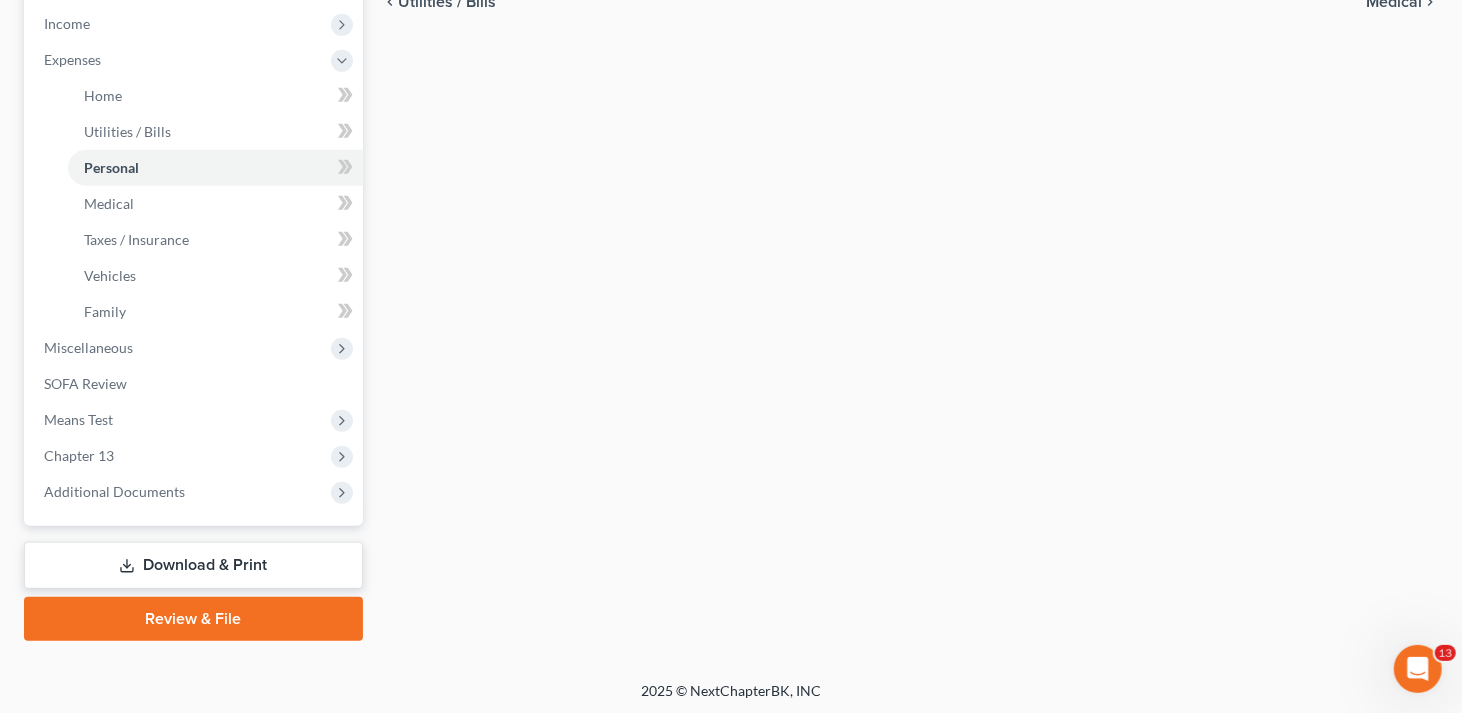 click on "Download & Print" at bounding box center (193, 565) 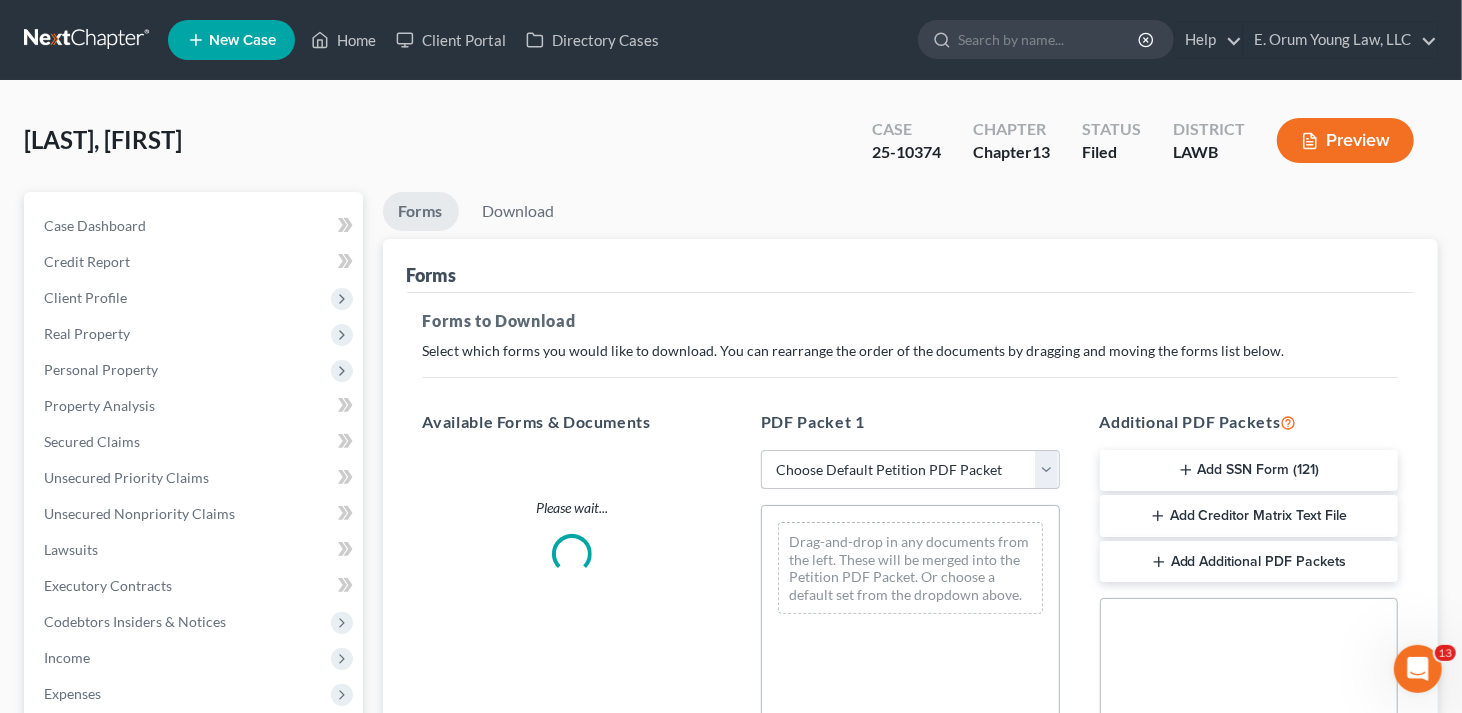 scroll, scrollTop: 0, scrollLeft: 0, axis: both 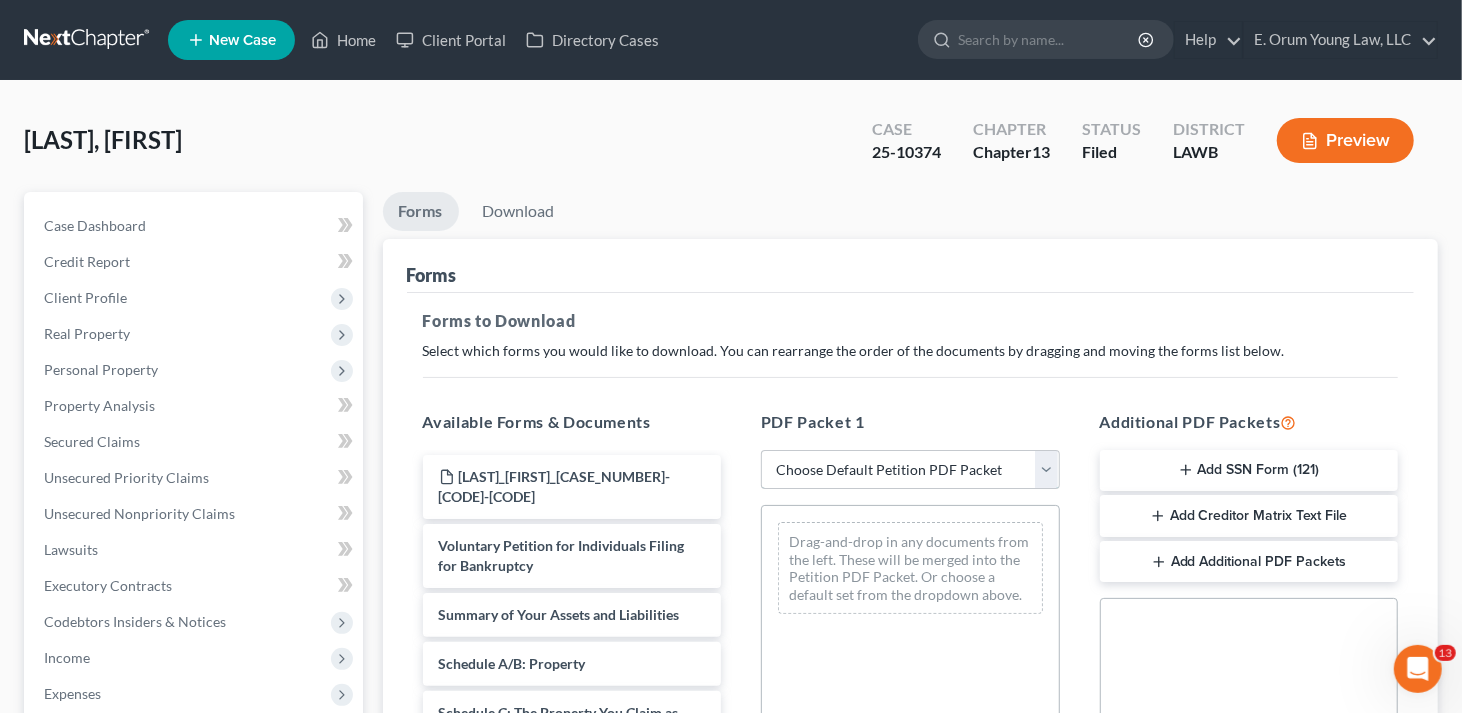 click on "Choose Default Petition PDF Packet Complete Bankruptcy Petition (all forms and schedules) Emergency Filing Forms (Petition and Creditor List Only) Amended Forms Signature Pages Only Supplemental Post Petition (Sch. I & J) Supplemental Post Petition (Sch. I) Supplemental Post Petition (Sch. J) AMDJ AMNDJ 2016(b) Atty Fee disclosure amnd j,dec Sauseda- Amended Schedule E-F and Declaration of Individual Schedules Amended Sch I, Sch J and Debtor's Declaration Amended Sch I, Sch J and Debtor's Declaration dec Sig Pages" at bounding box center [910, 470] 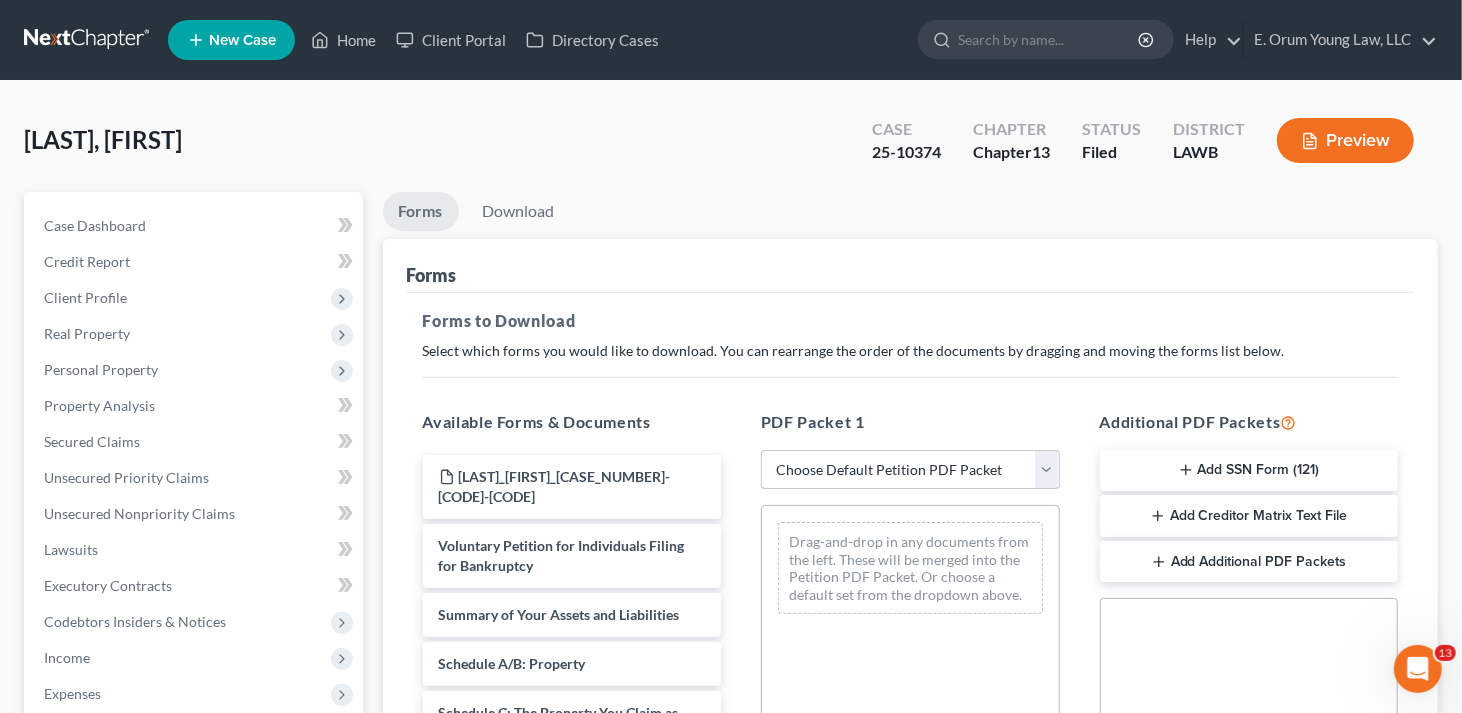select on "2" 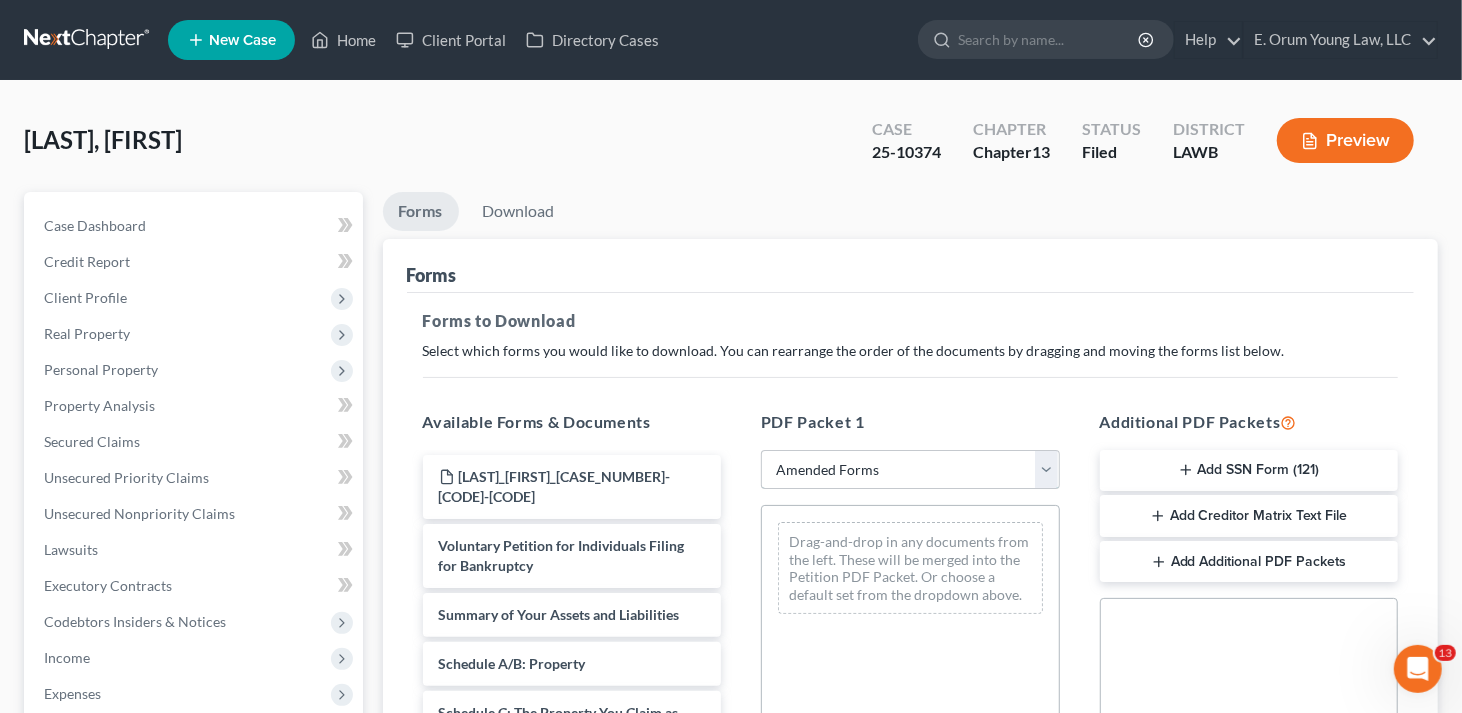 click on "Choose Default Petition PDF Packet Complete Bankruptcy Petition (all forms and schedules) Emergency Filing Forms (Petition and Creditor List Only) Amended Forms Signature Pages Only Supplemental Post Petition (Sch. I & J) Supplemental Post Petition (Sch. I) Supplemental Post Petition (Sch. J) AMDJ AMNDJ 2016(b) Atty Fee disclosure amnd j,dec Sauseda- Amended Schedule E-F and Declaration of Individual Schedules Amended Sch I, Sch J and Debtor's Declaration Amended Sch I, Sch J and Debtor's Declaration dec Sig Pages" at bounding box center (910, 470) 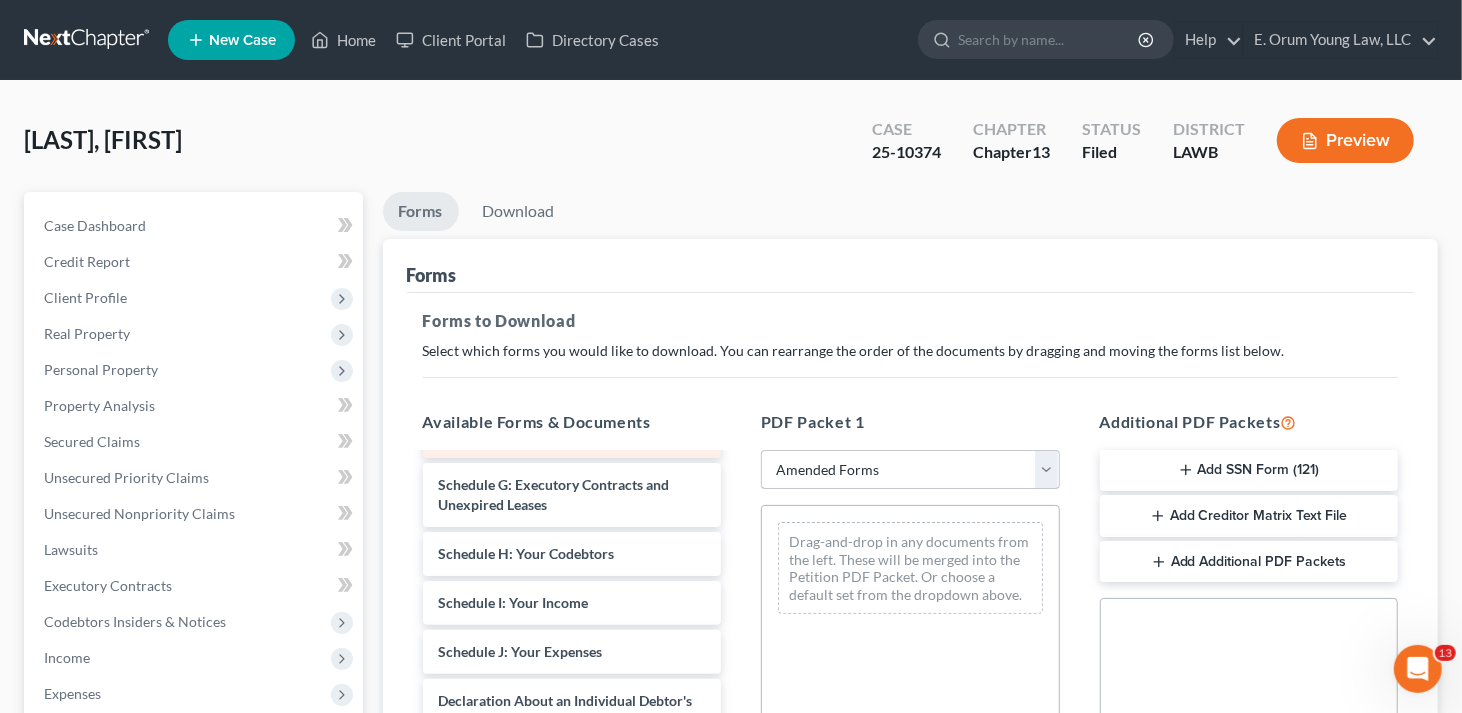 scroll, scrollTop: 400, scrollLeft: 0, axis: vertical 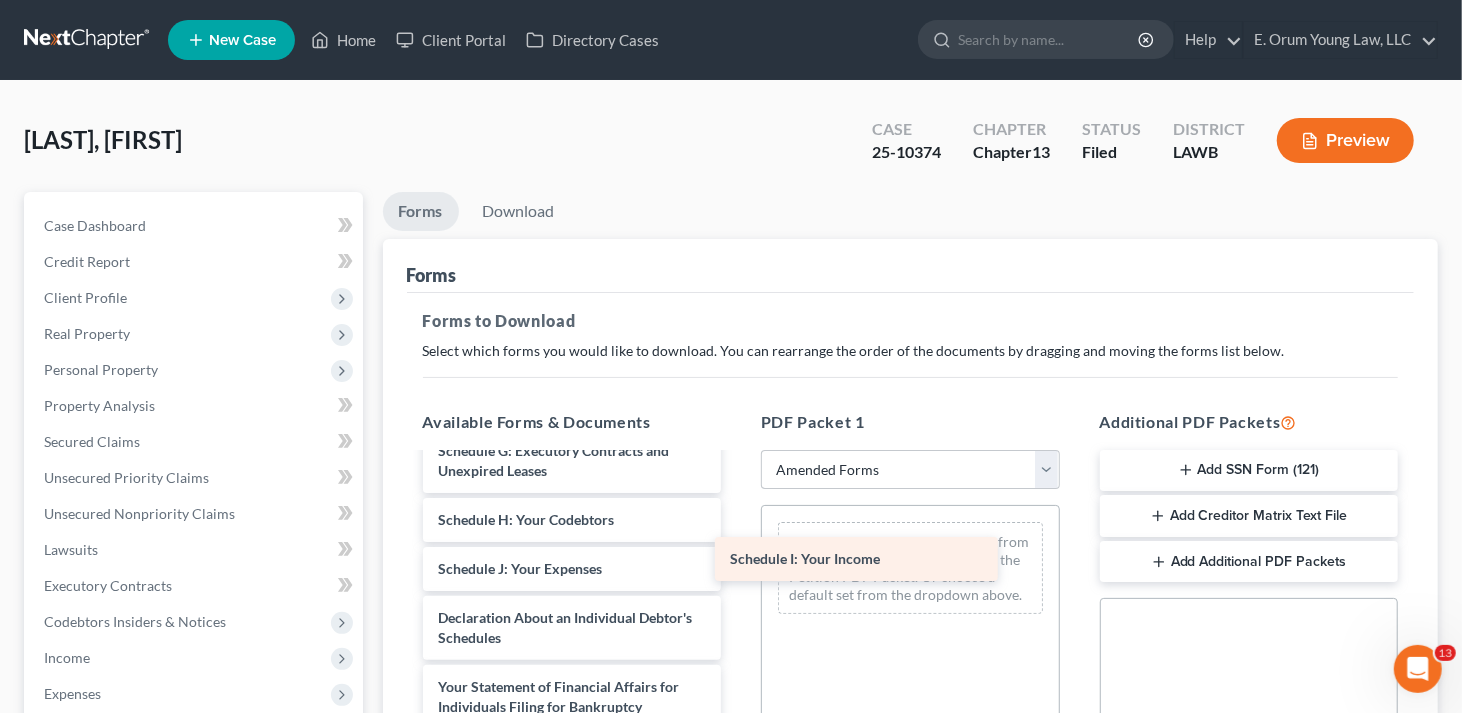 drag, startPoint x: 642, startPoint y: 572, endPoint x: 932, endPoint y: 564, distance: 290.11032 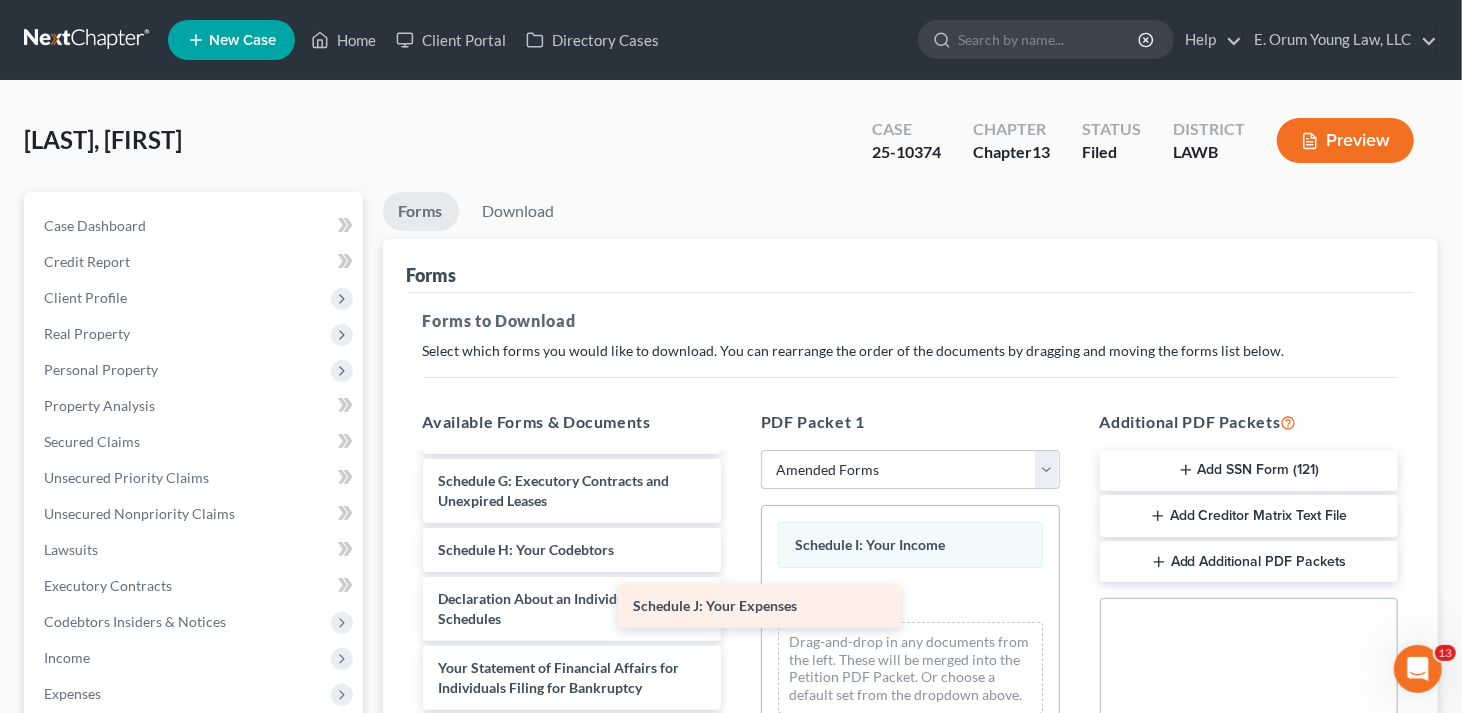 scroll, scrollTop: 370, scrollLeft: 0, axis: vertical 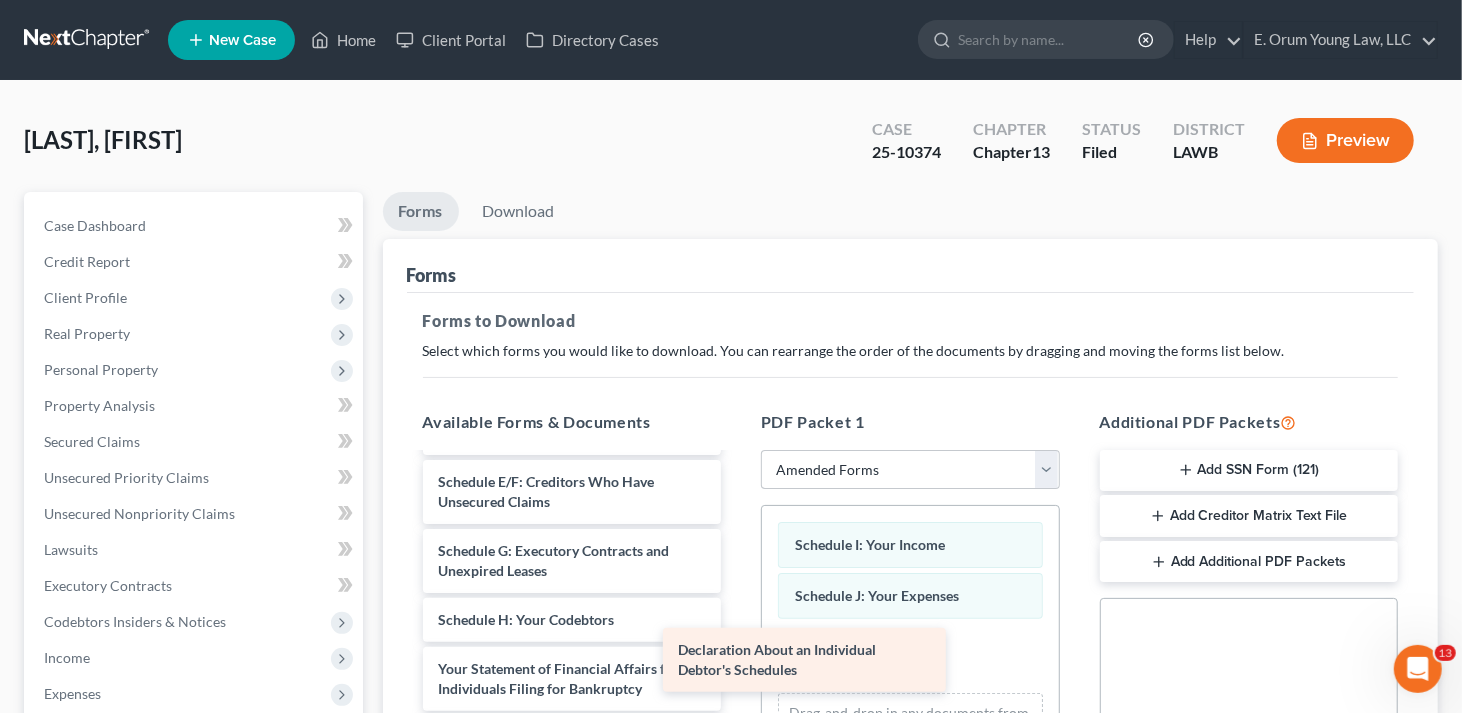 drag, startPoint x: 622, startPoint y: 612, endPoint x: 950, endPoint y: 673, distance: 333.62405 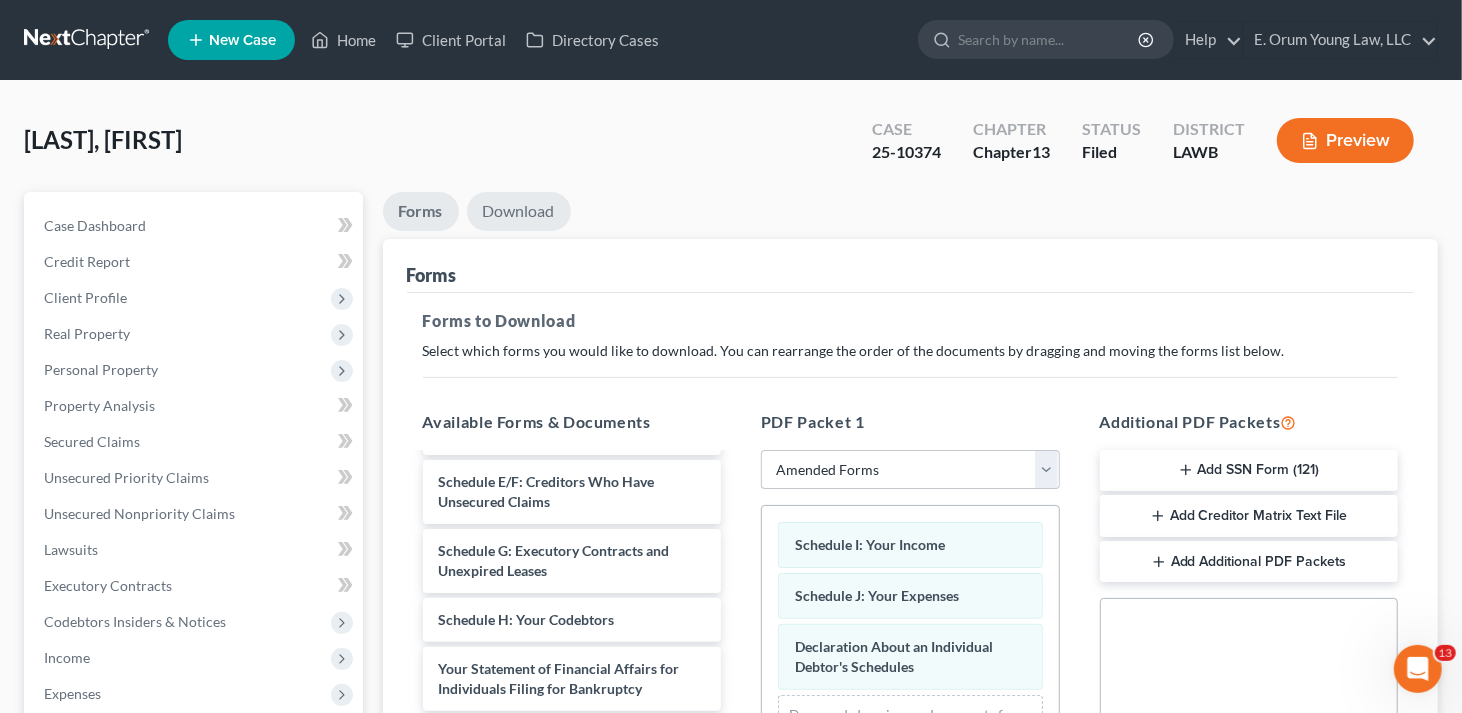click on "Download" at bounding box center [519, 211] 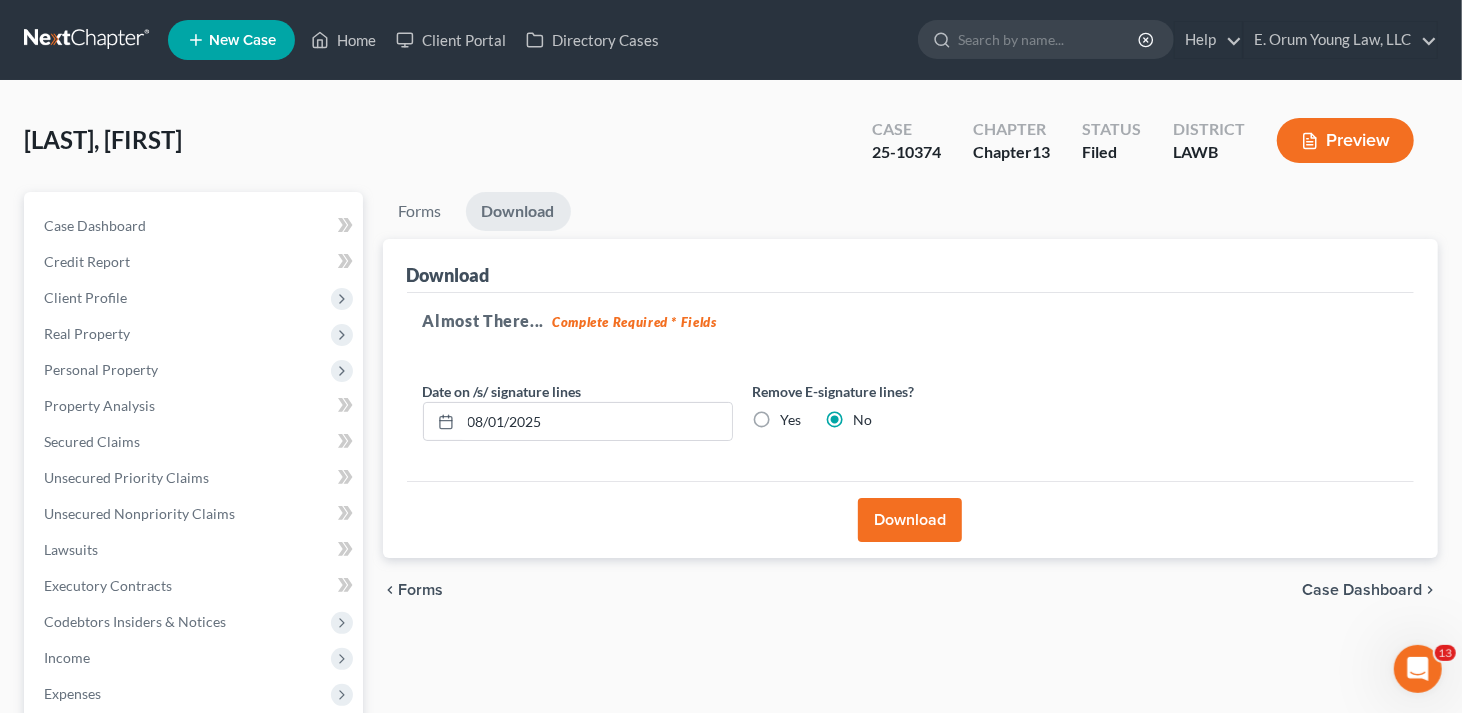 click on "Download" at bounding box center [910, 520] 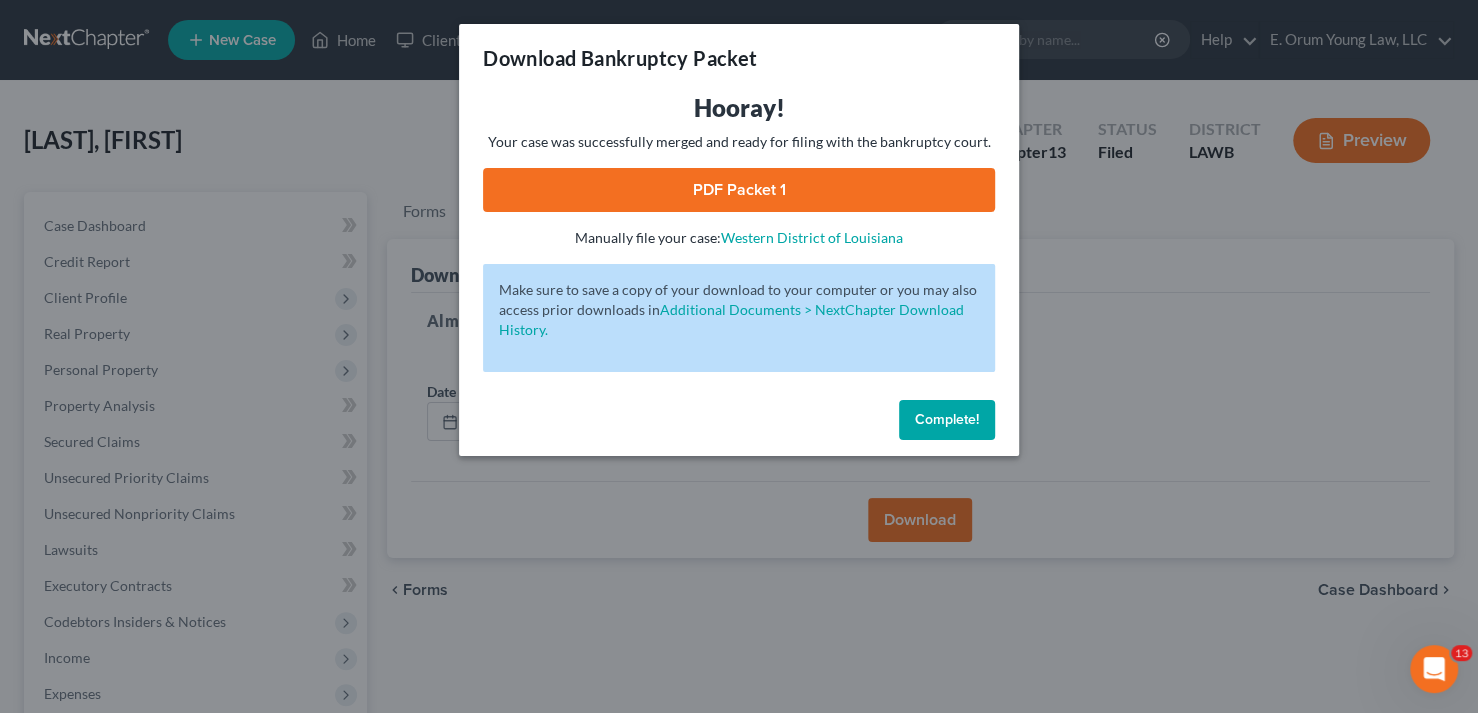 click on "PDF Packet 1" at bounding box center (739, 190) 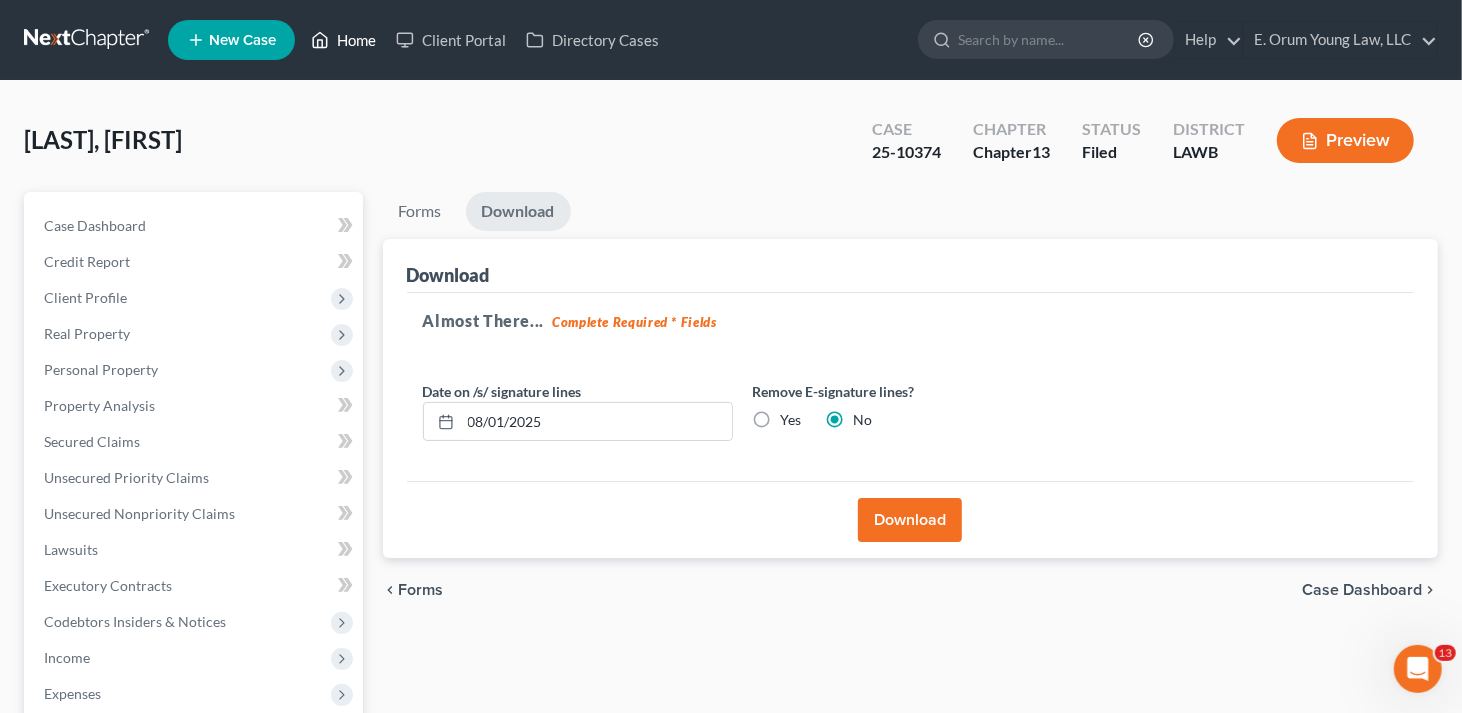 click on "Home" at bounding box center [343, 40] 